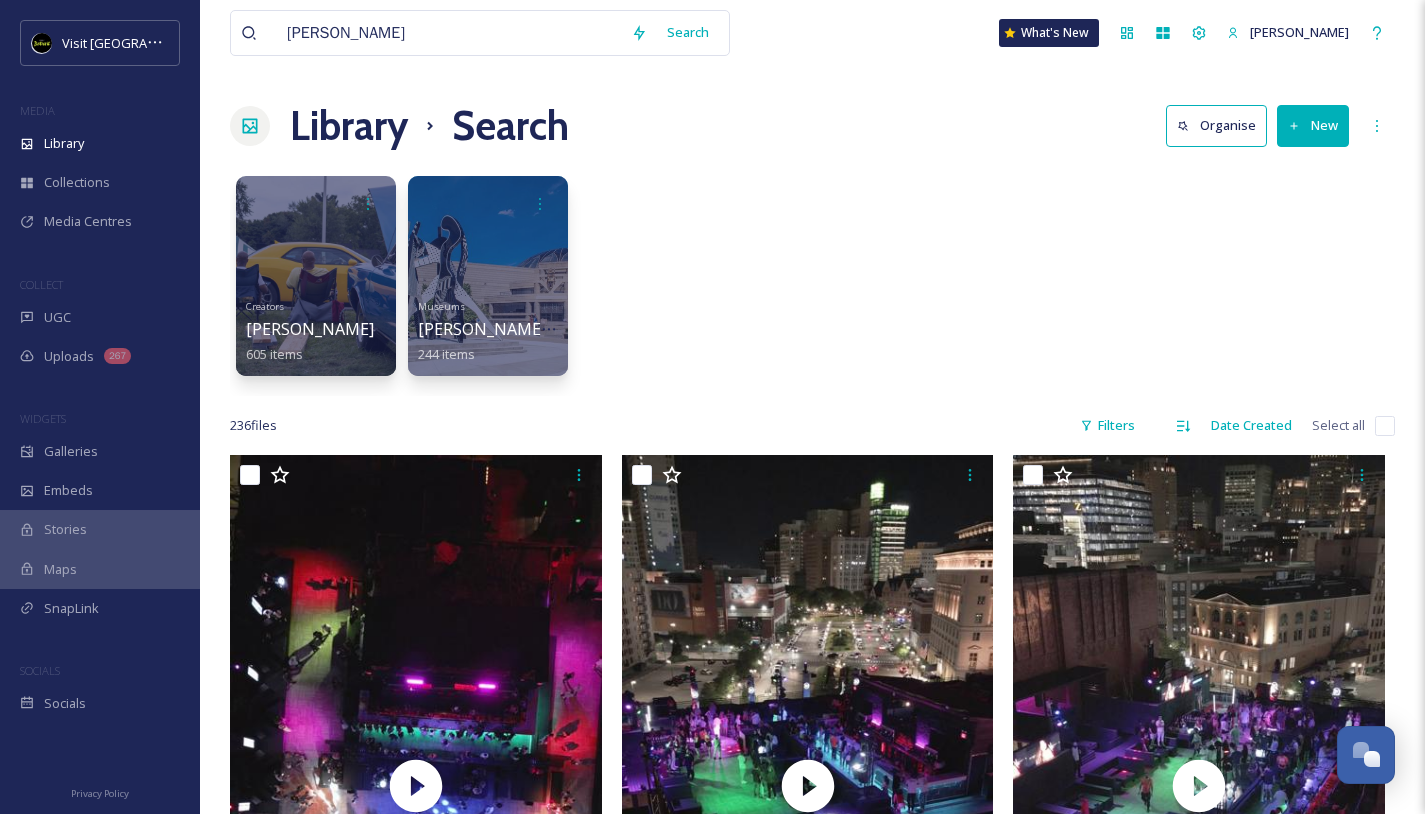 scroll, scrollTop: 0, scrollLeft: 0, axis: both 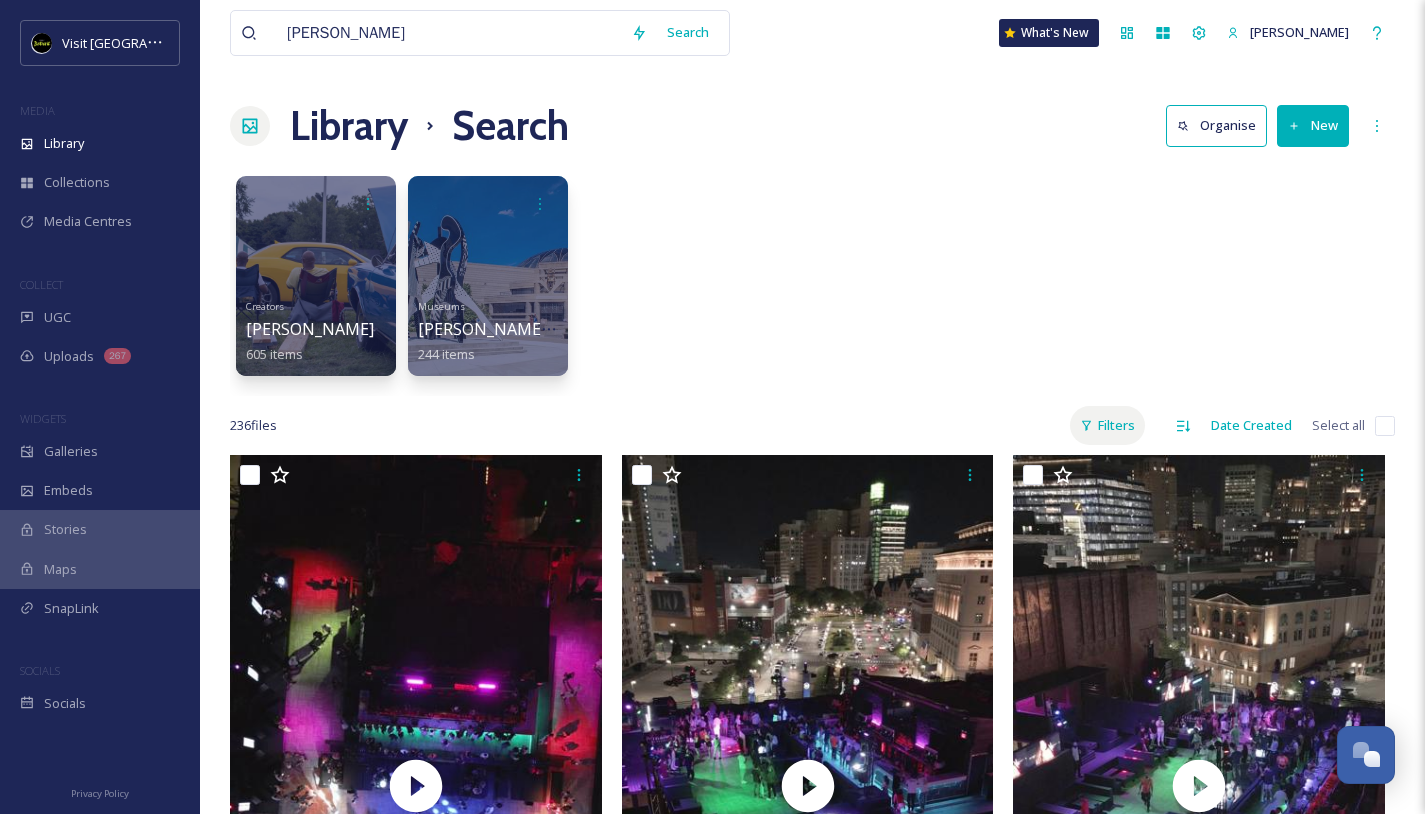 click on "Filters" at bounding box center [1107, 425] 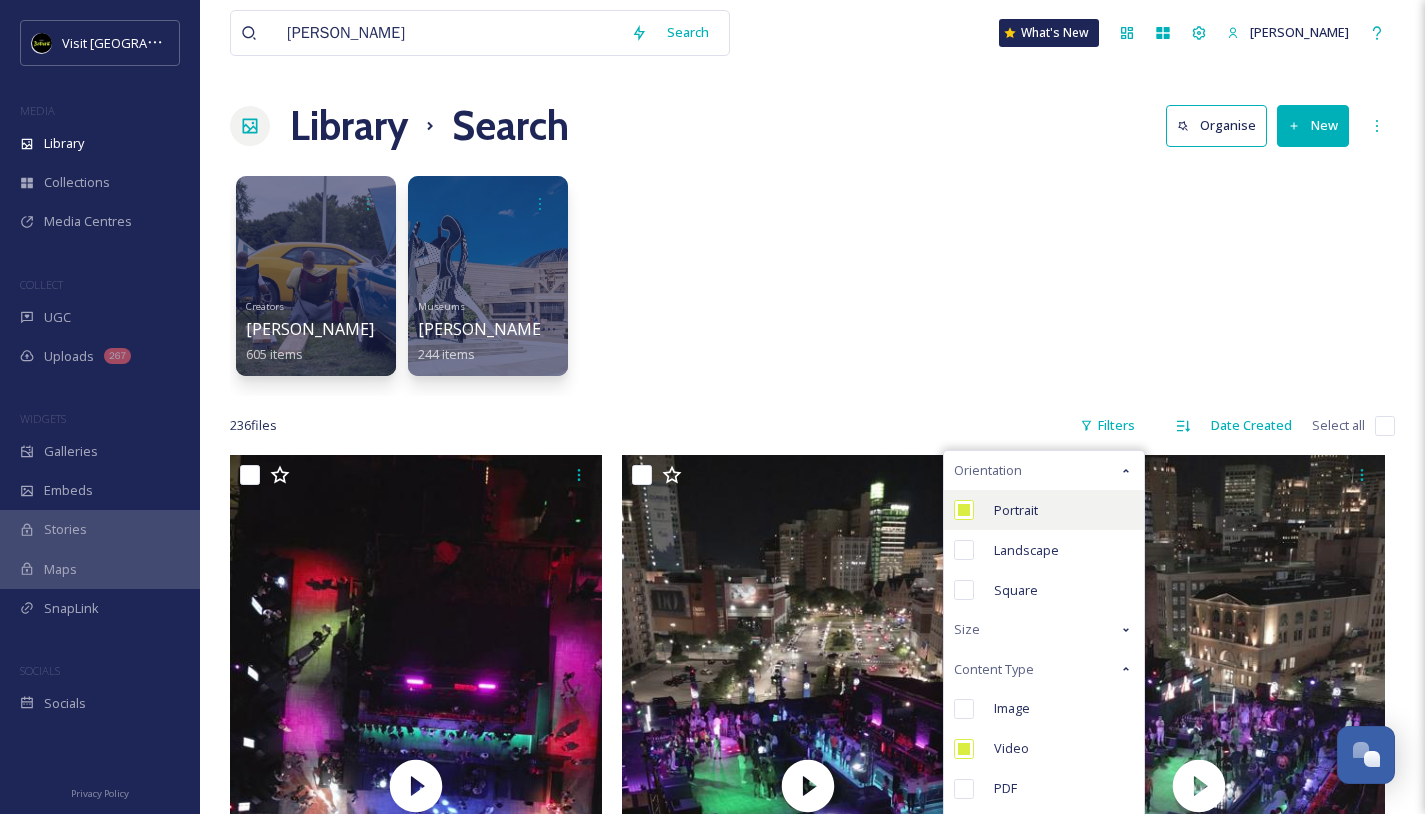 click at bounding box center [964, 510] 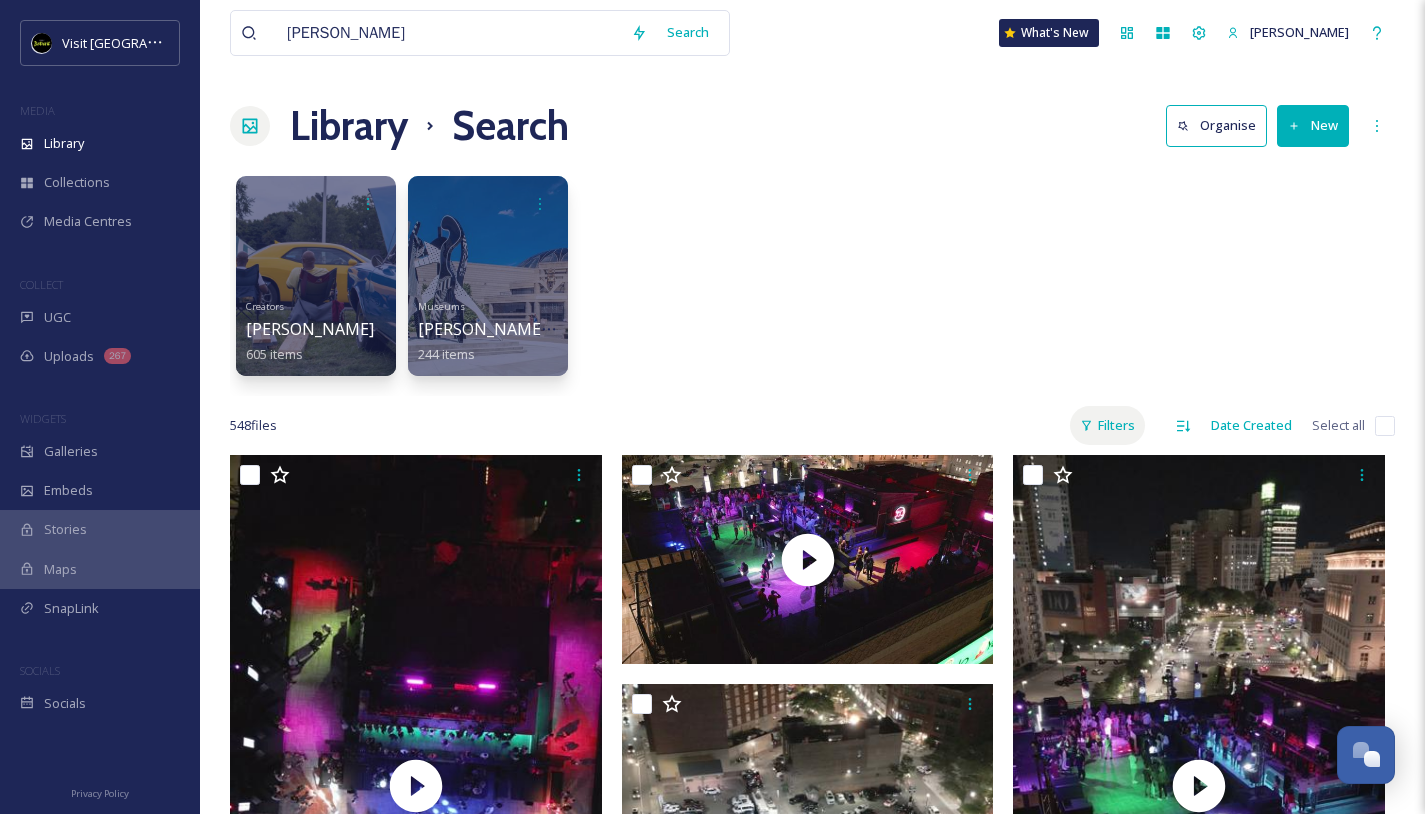 click on "Filters" at bounding box center (1107, 425) 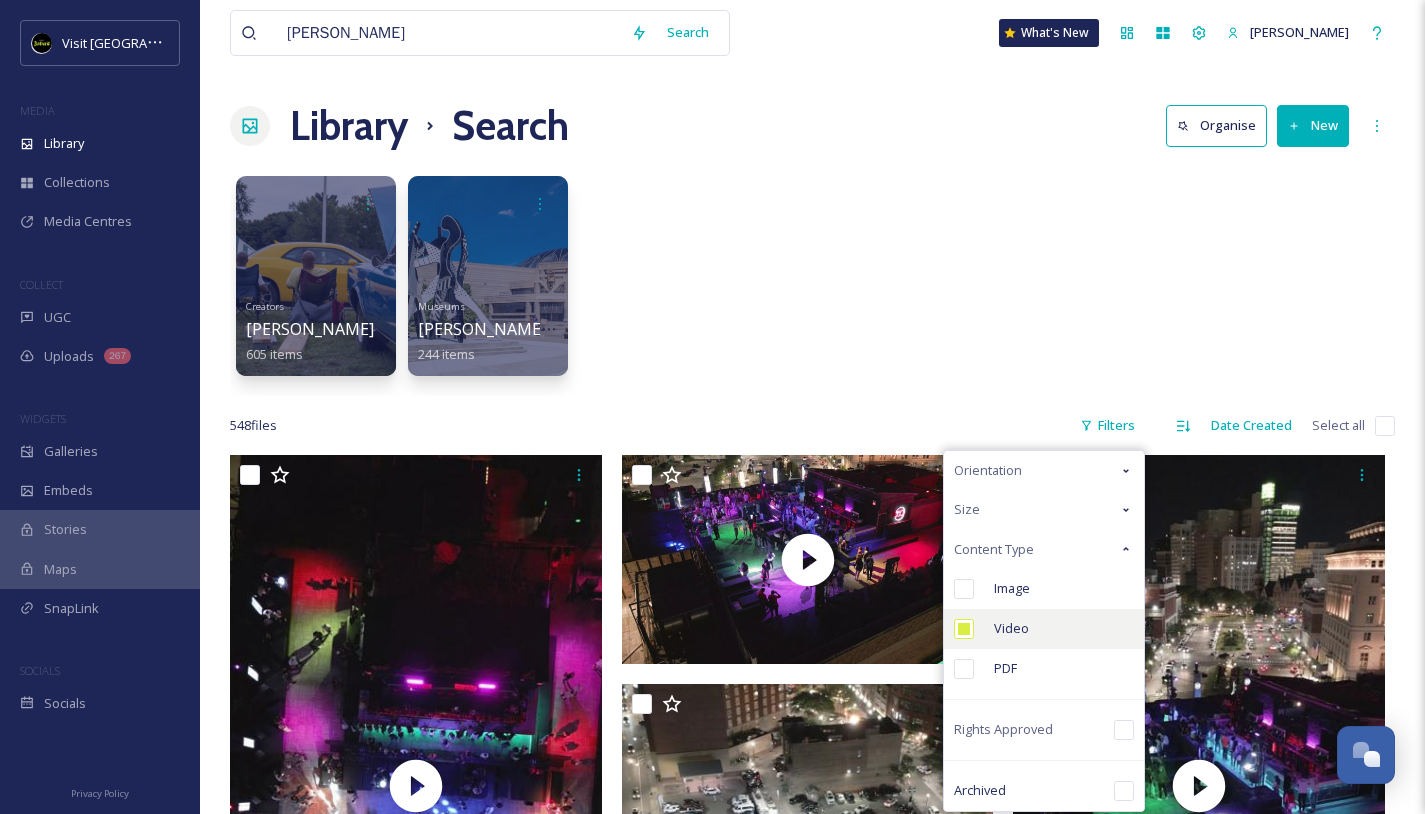 click at bounding box center (964, 629) 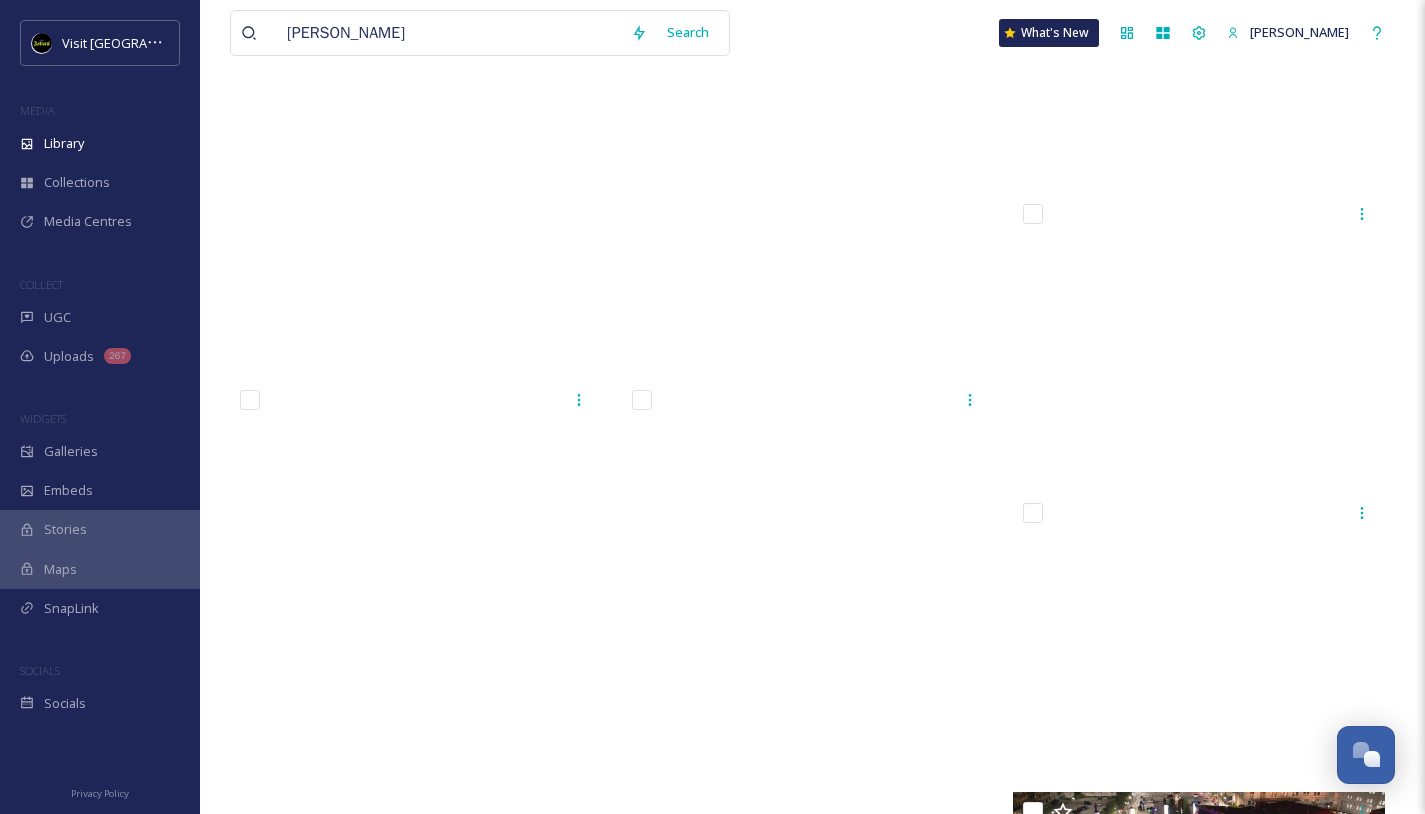 scroll, scrollTop: 0, scrollLeft: 0, axis: both 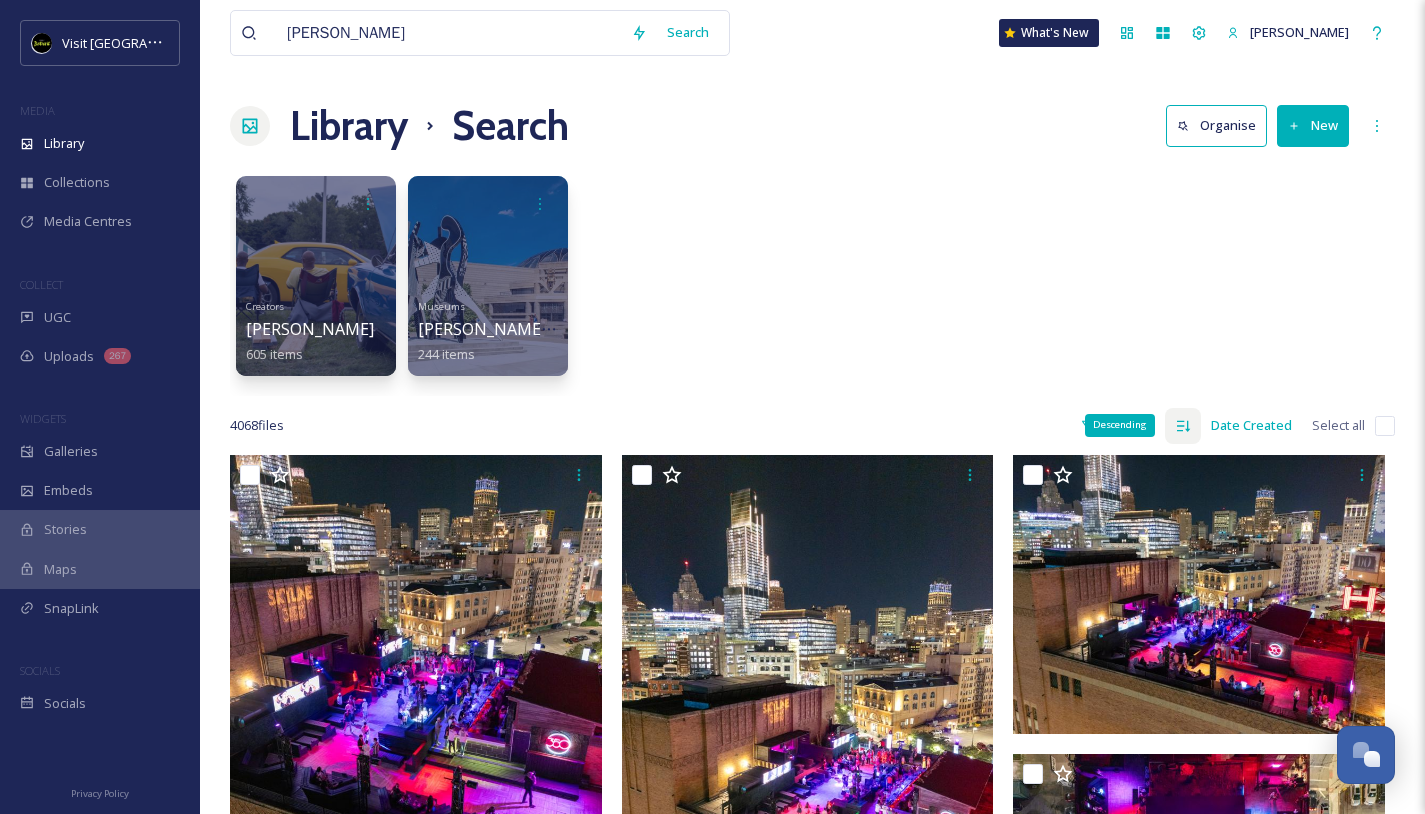 click 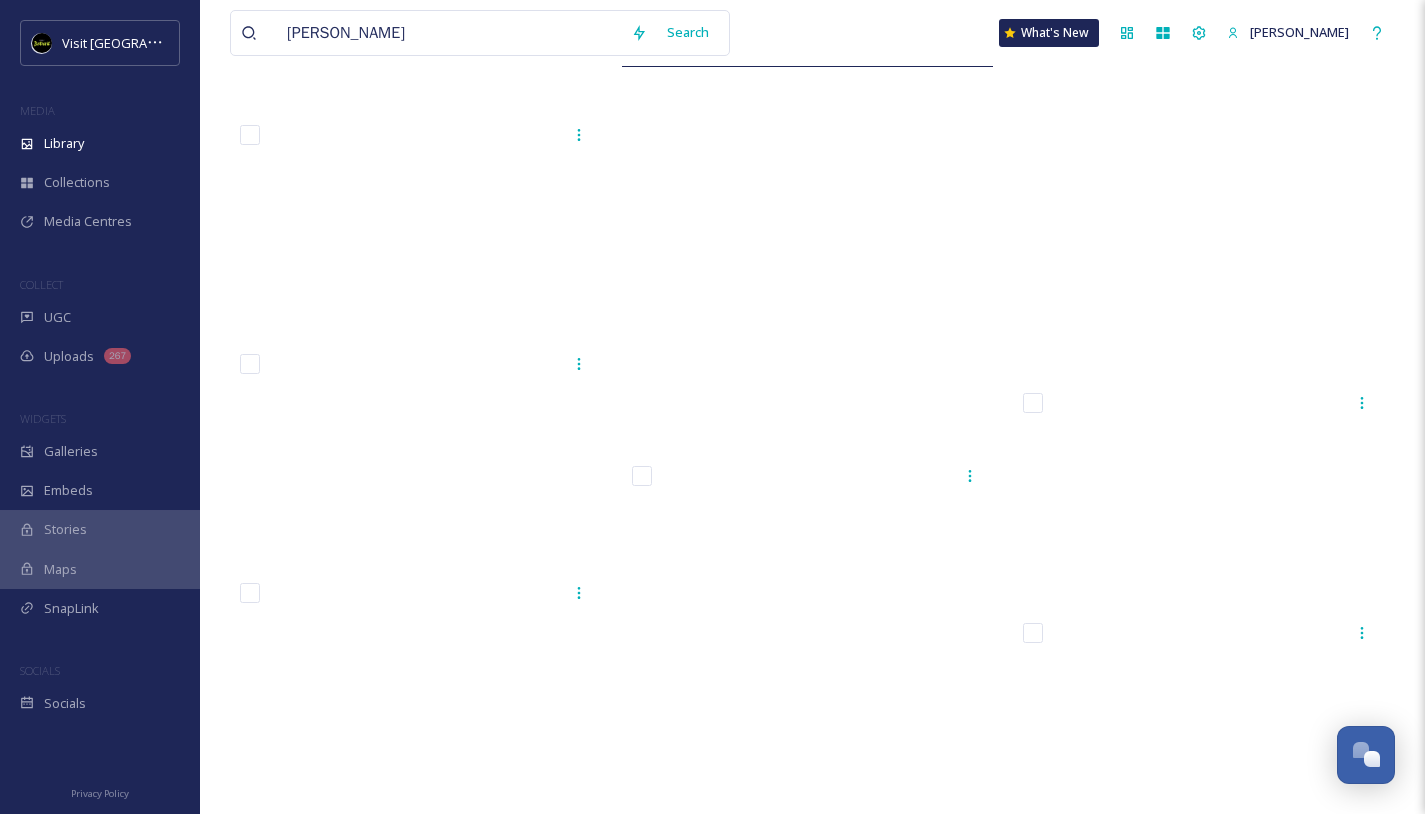 scroll, scrollTop: 149407, scrollLeft: 0, axis: vertical 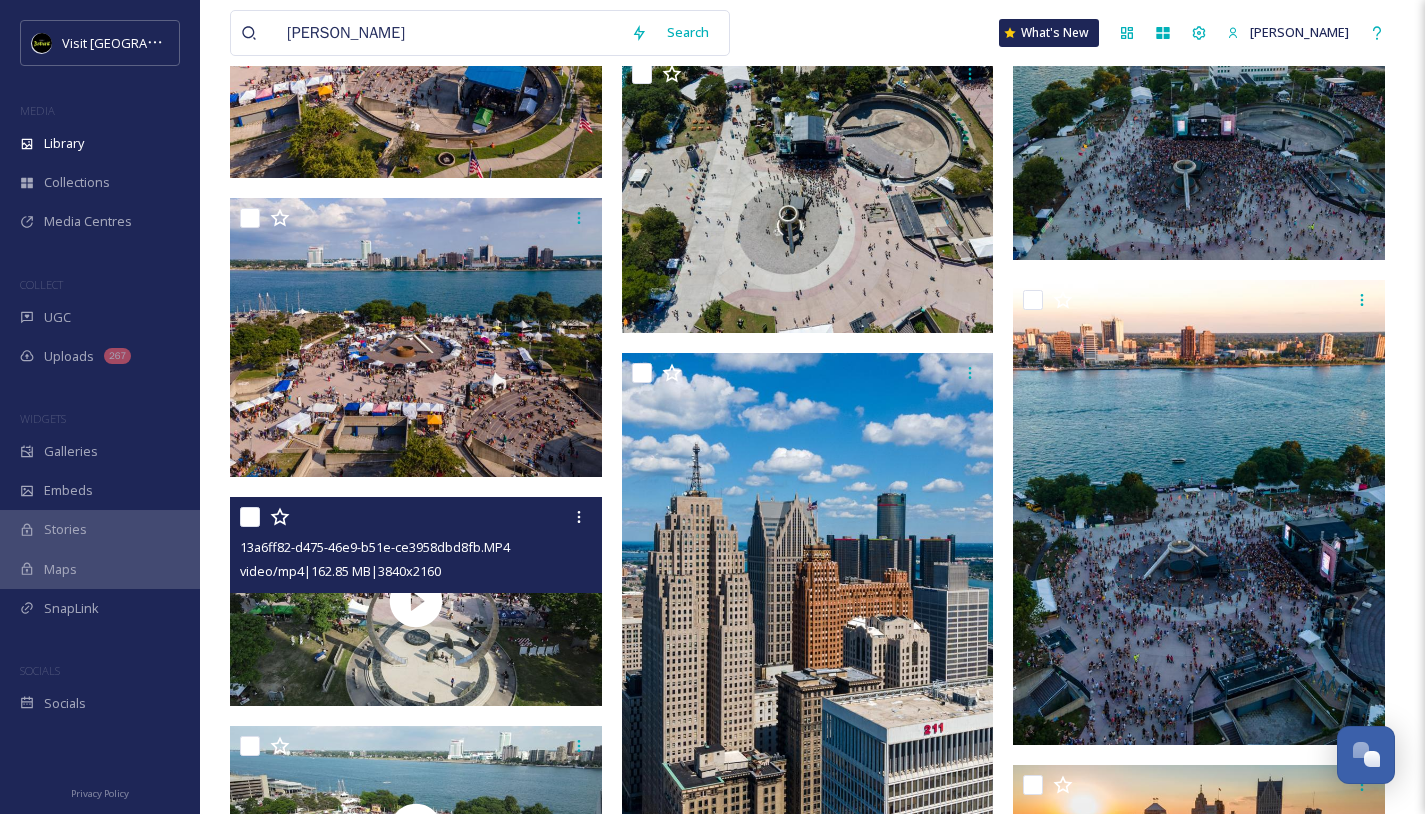click on "video/mp4  |  162.85 MB  |  3840  x  2160" at bounding box center (418, 571) 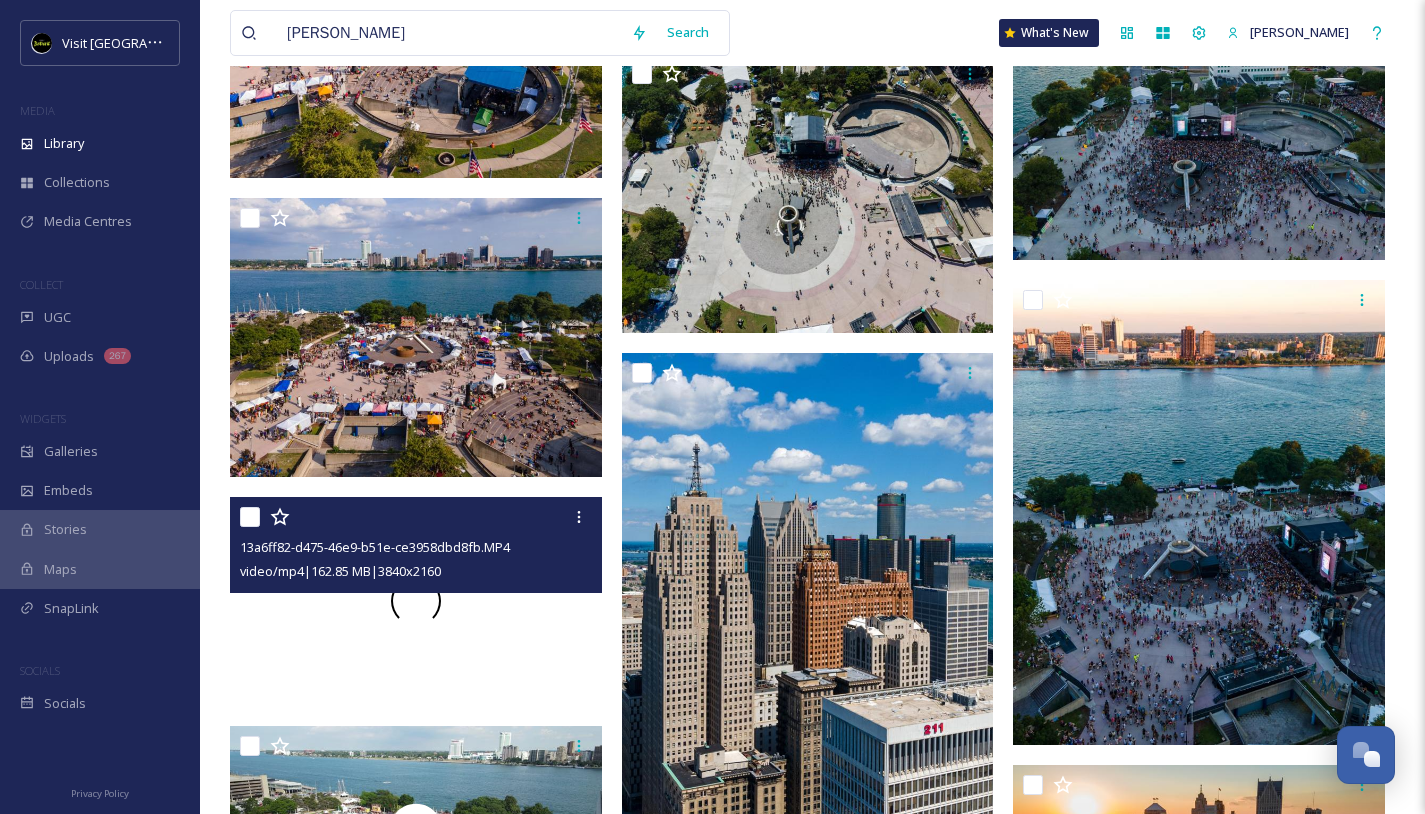 click at bounding box center [416, 601] 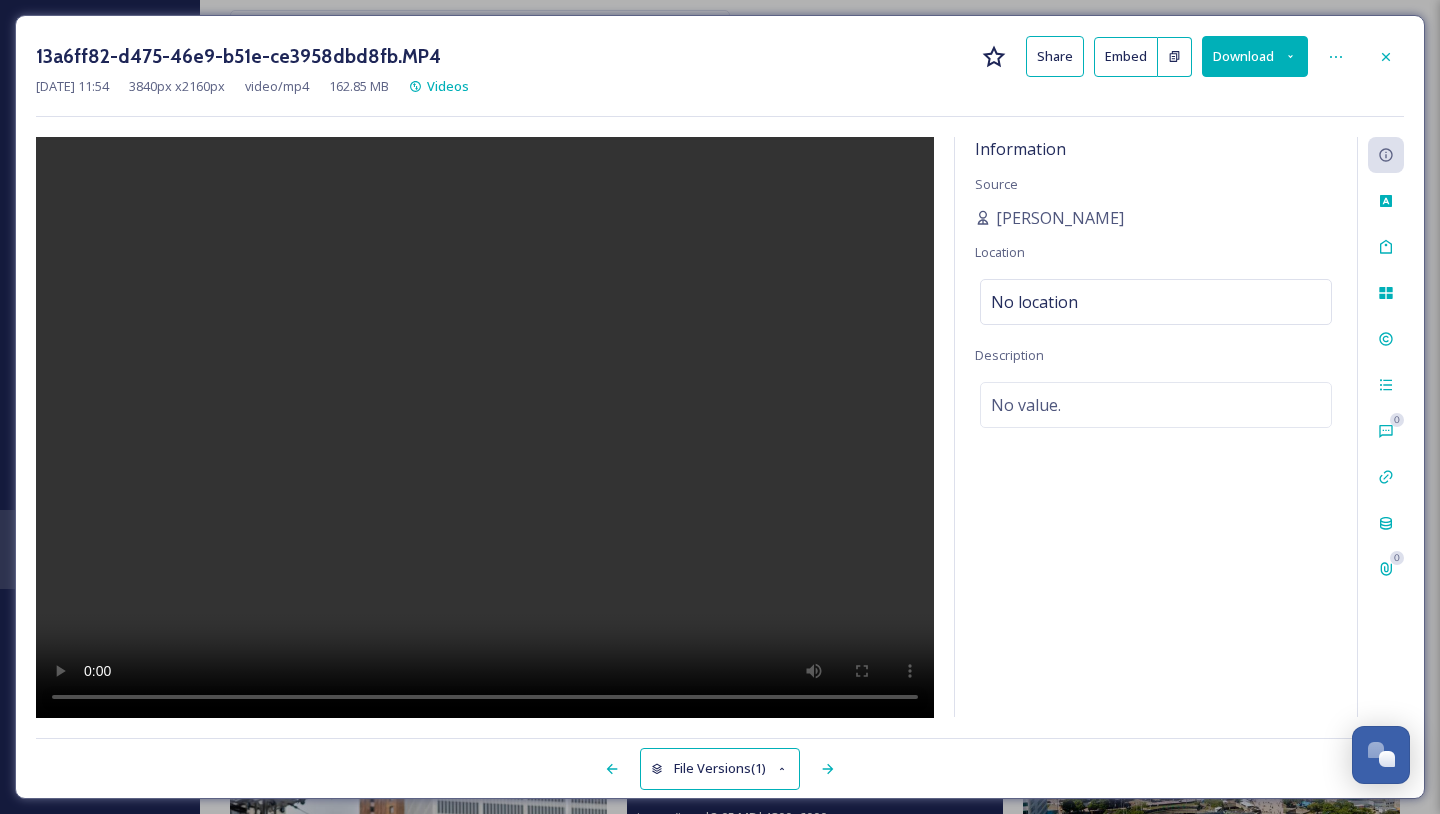 type 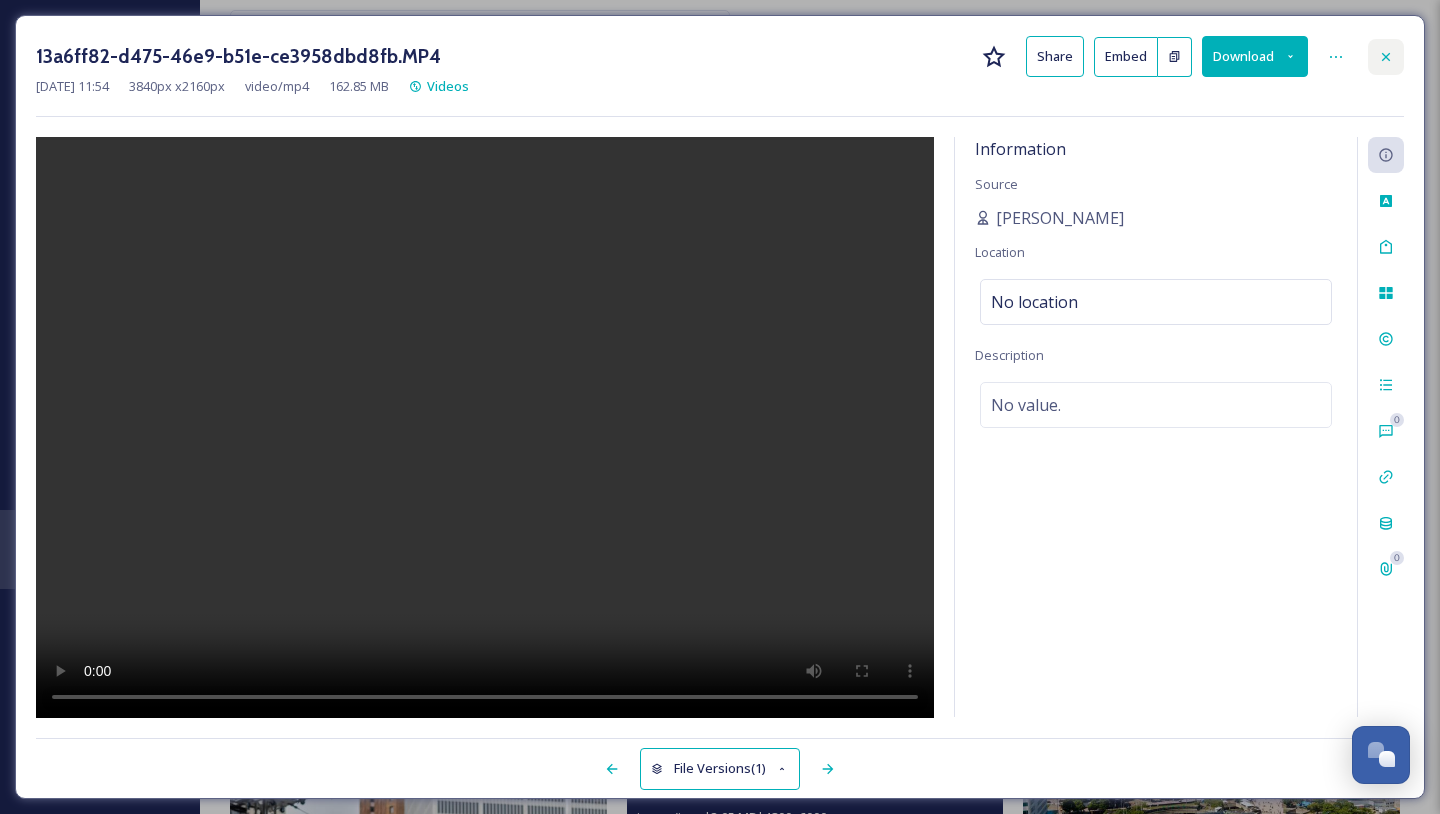 click 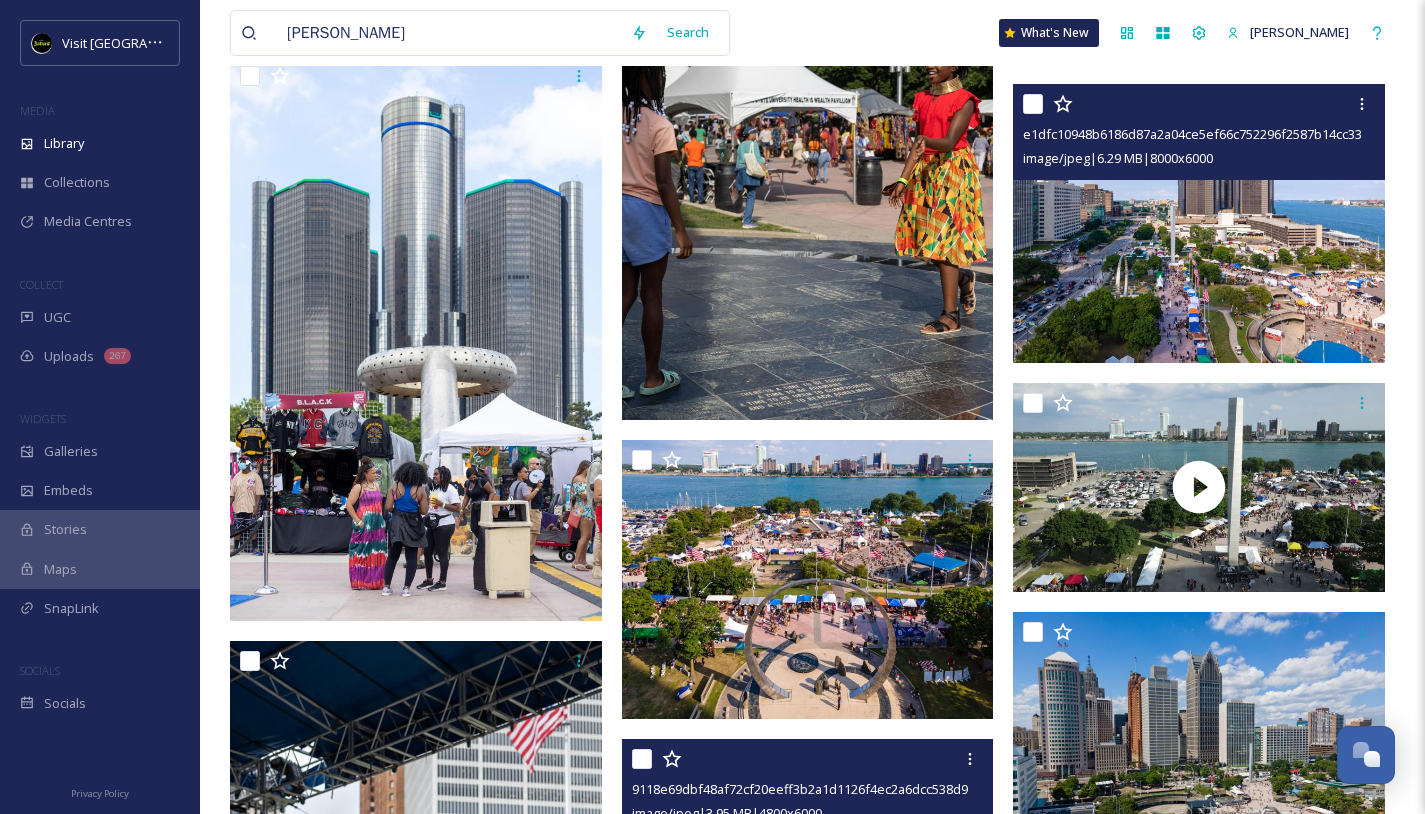 click at bounding box center [1199, 223] 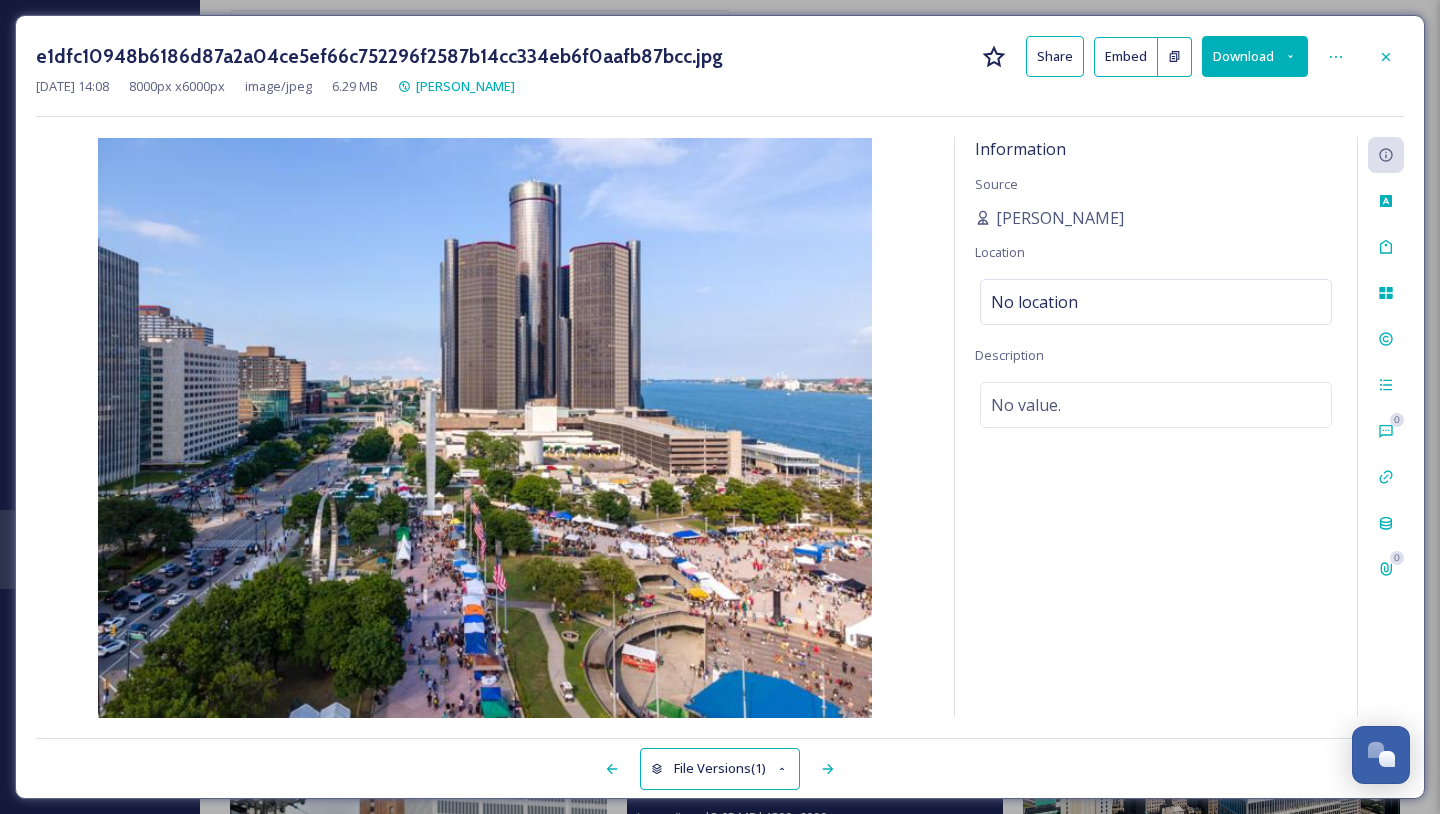 click on "Download" at bounding box center (1255, 56) 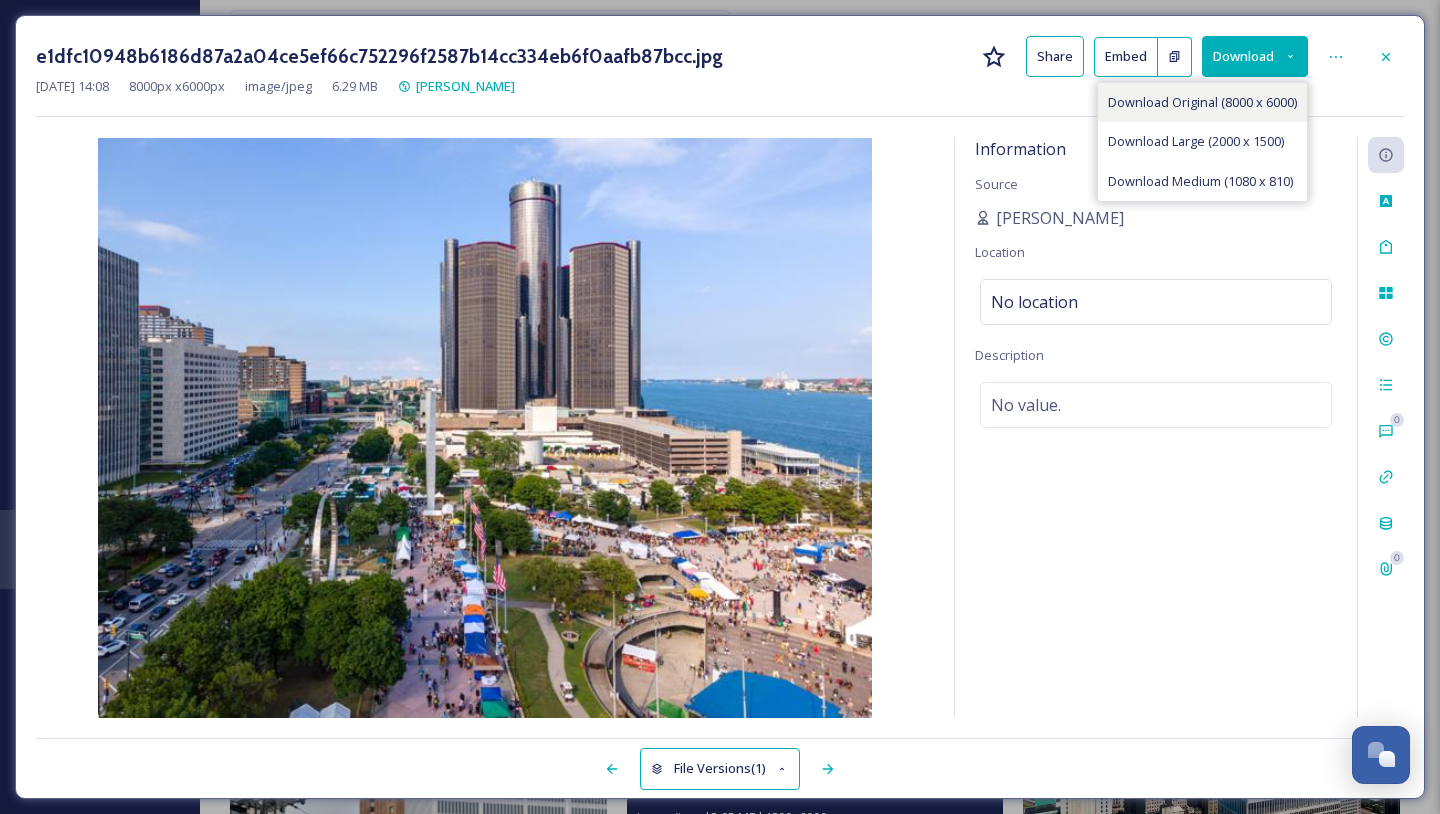 click on "Download Original (8000 x 6000)" at bounding box center [1202, 102] 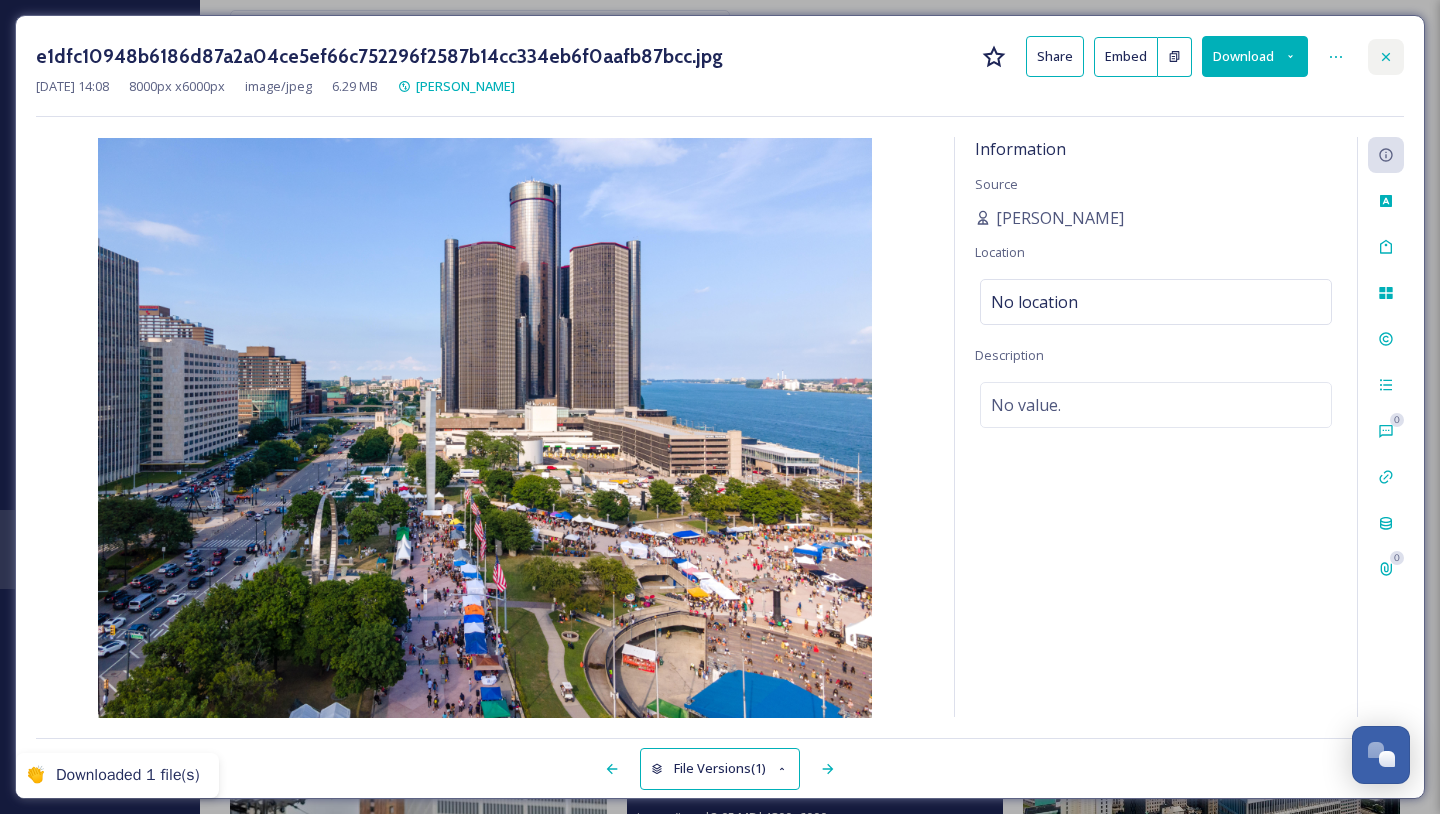 click 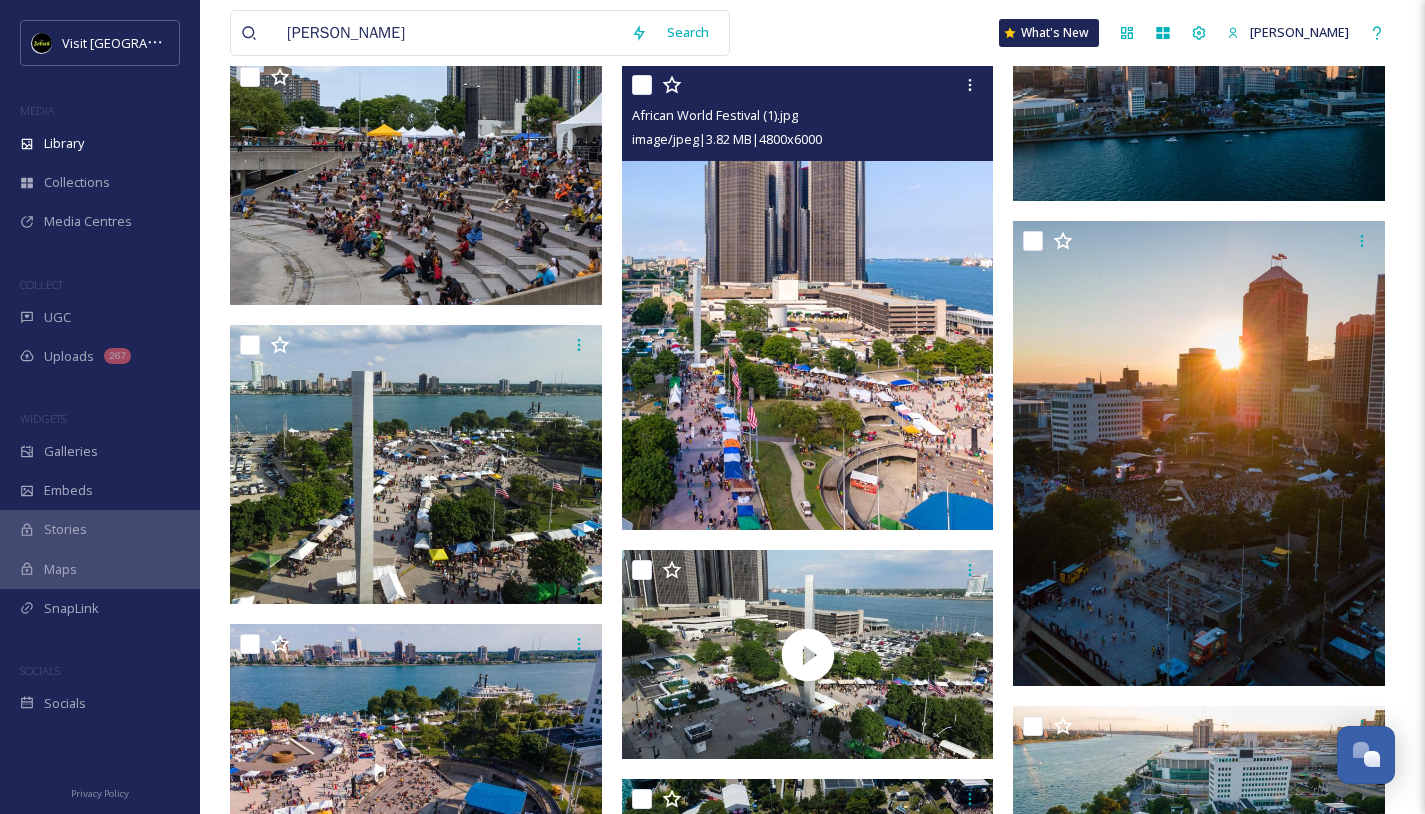 scroll, scrollTop: 148597, scrollLeft: 0, axis: vertical 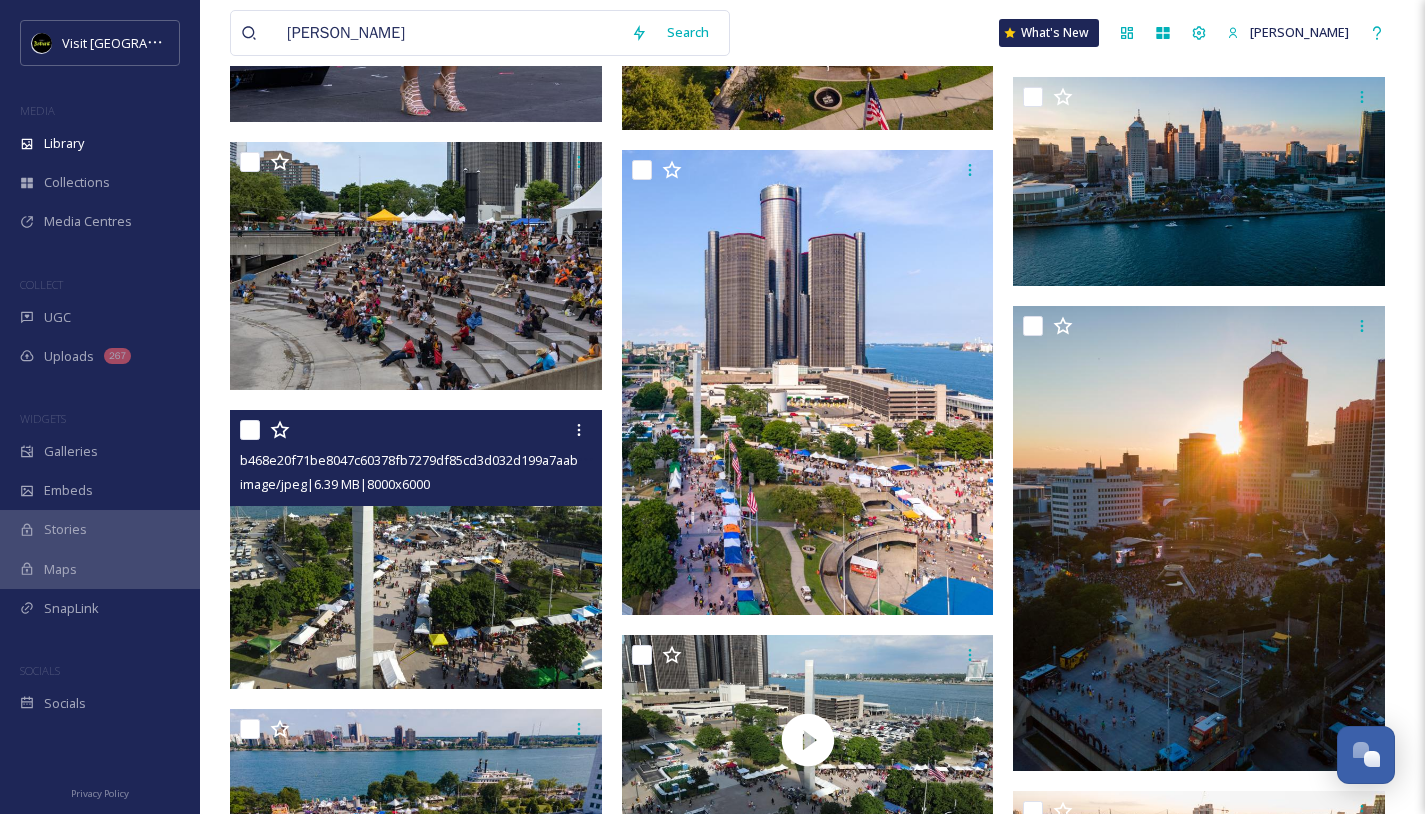 click at bounding box center (416, 549) 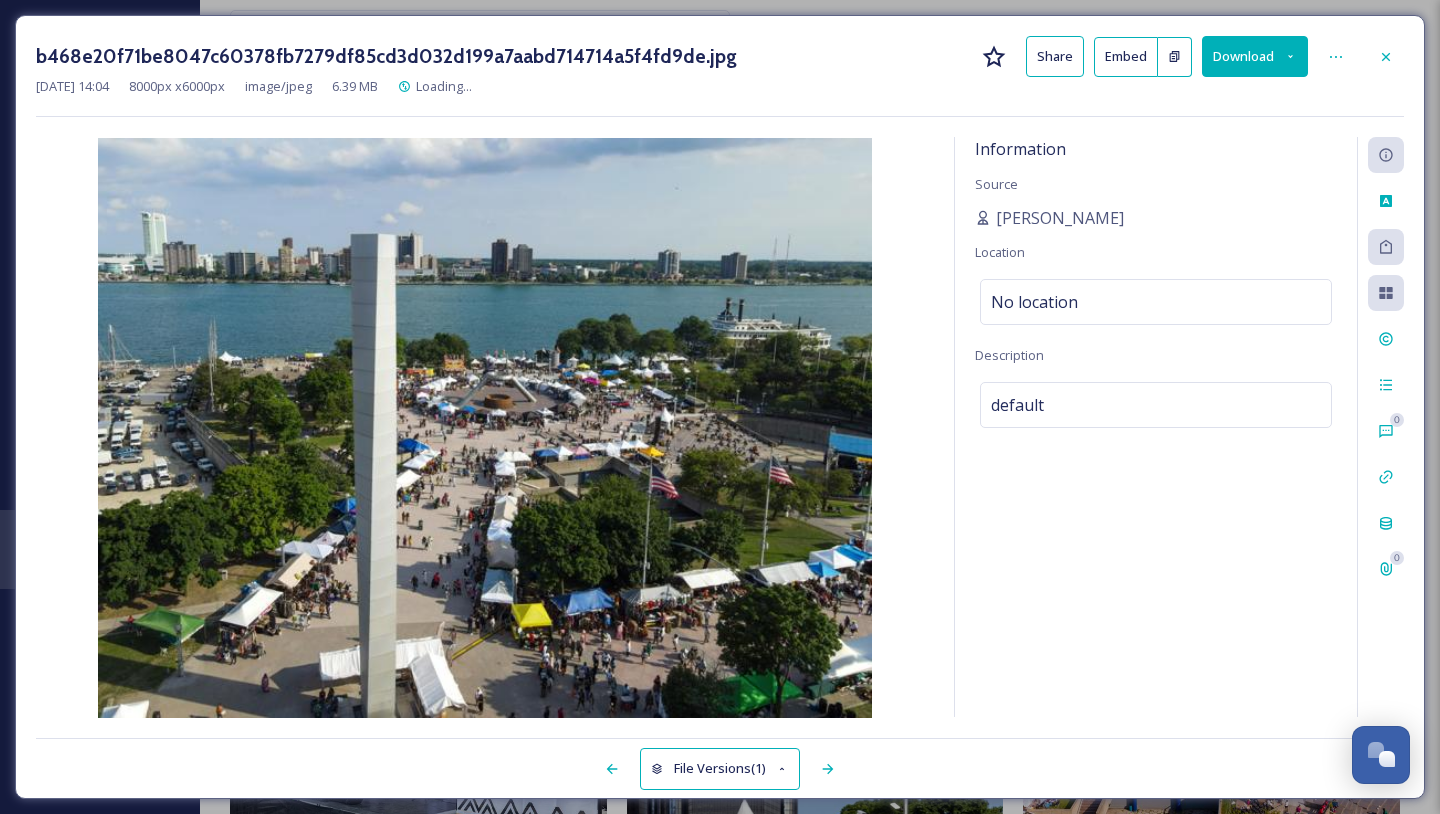click on "Download" at bounding box center (1255, 56) 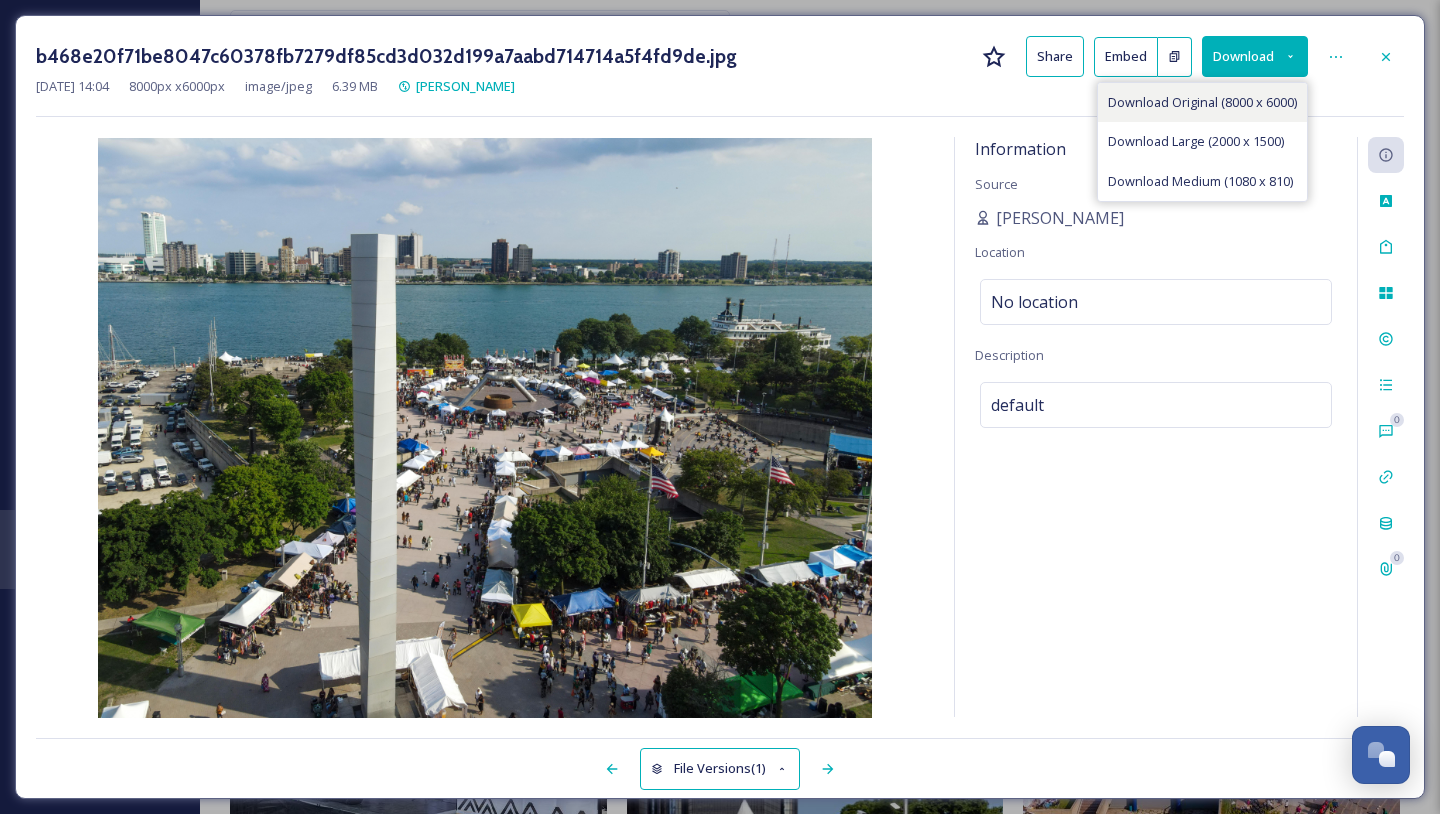 click on "Download Original (8000 x 6000)" at bounding box center [1202, 102] 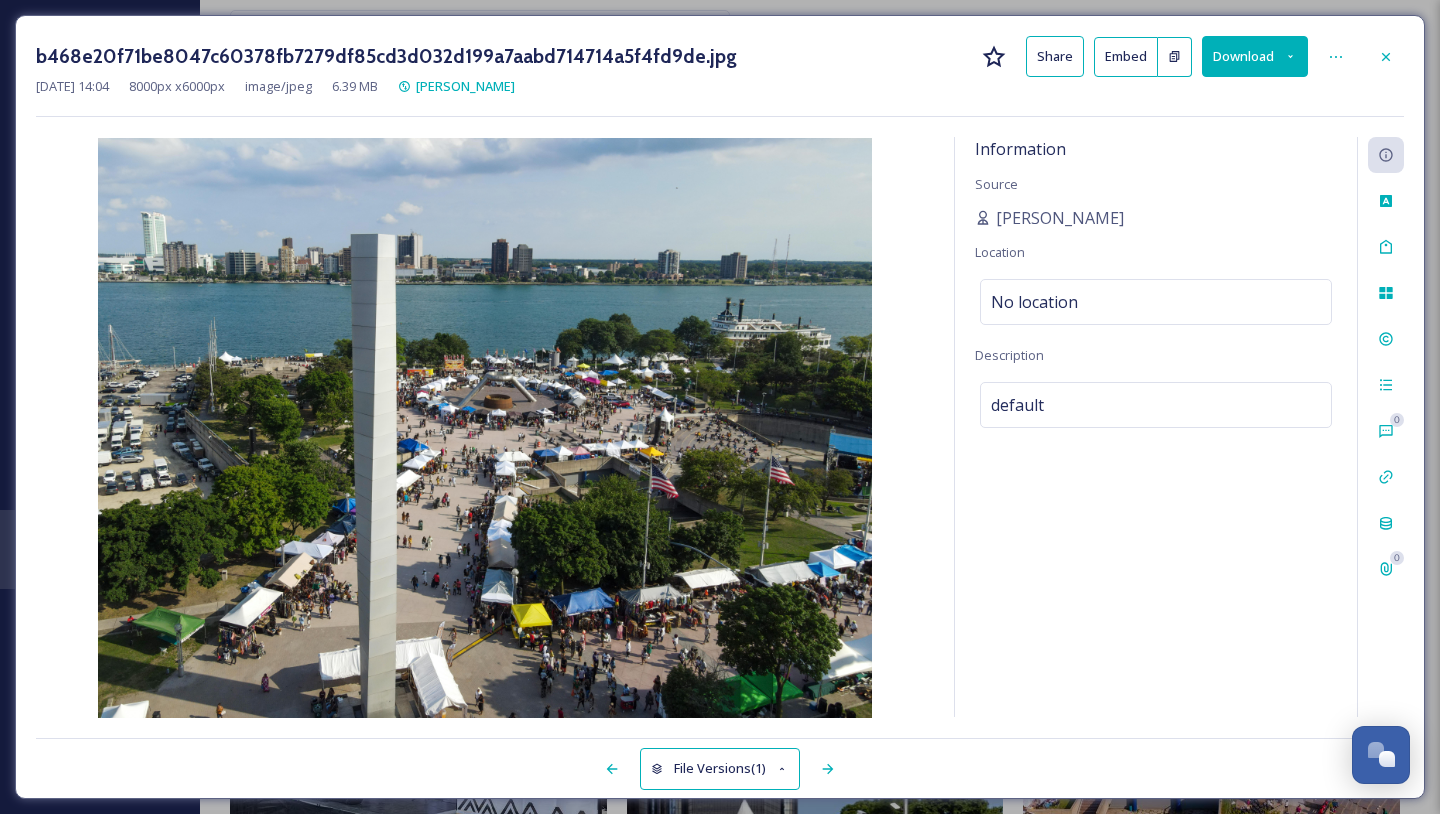 click on "b468e20f71be8047c60378fb7279df85cd3d032d199a7aabd714714a5f4fd9de.jpg Share Embed Download [DATE] 14:04 8000 px x  6000 px image/jpeg 6.39 MB [PERSON_NAME]" at bounding box center (720, 76) 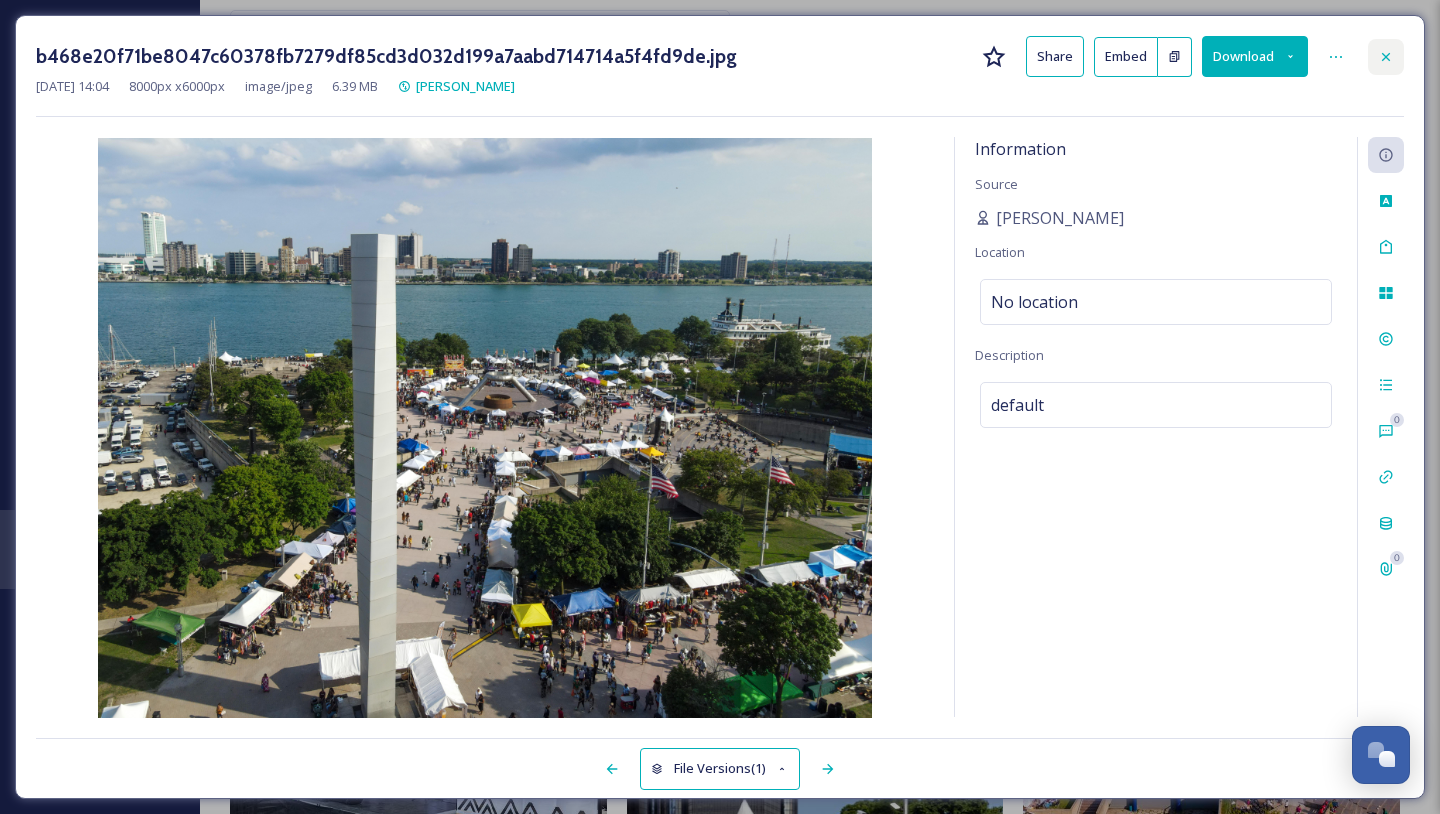 click 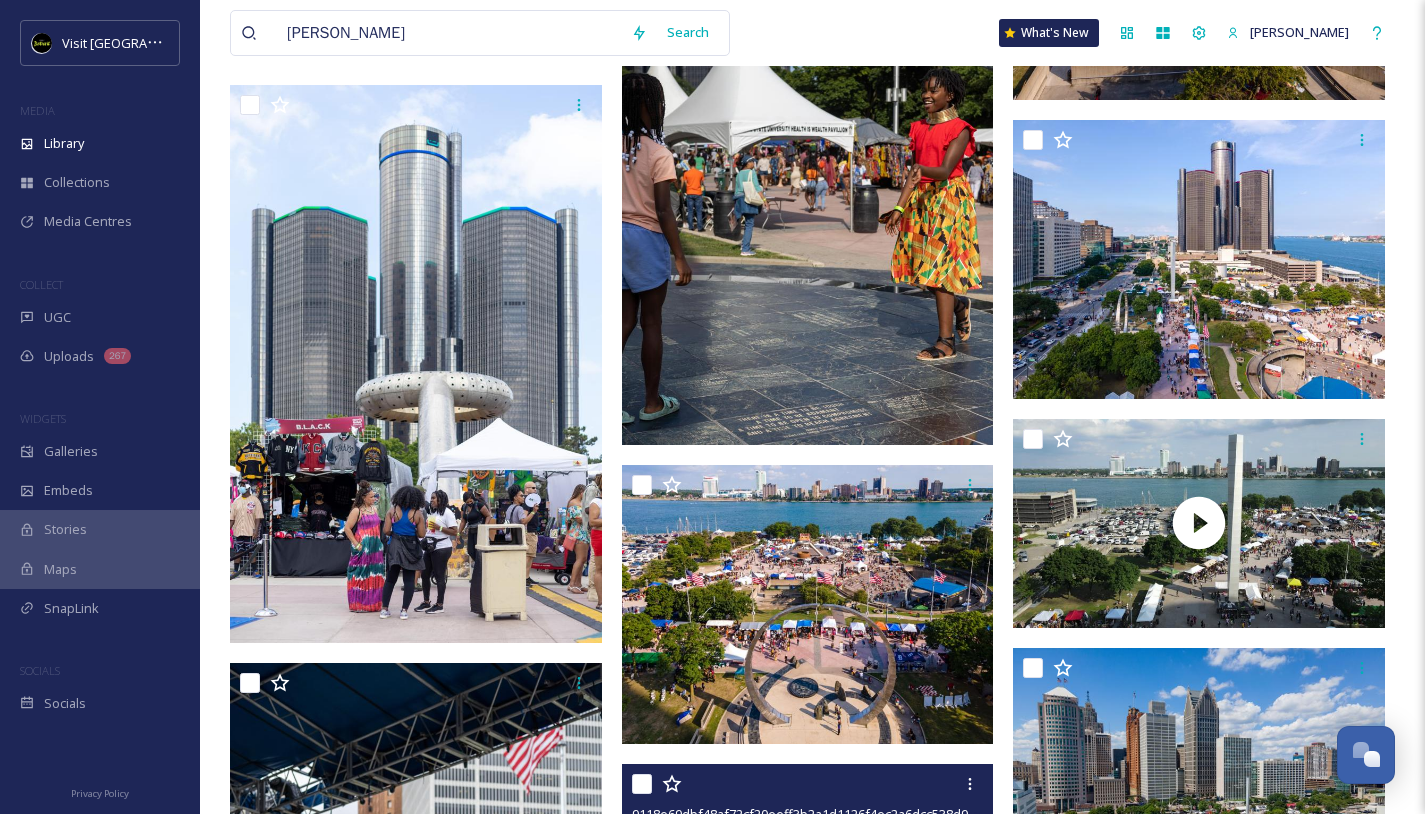 scroll, scrollTop: 147338, scrollLeft: 0, axis: vertical 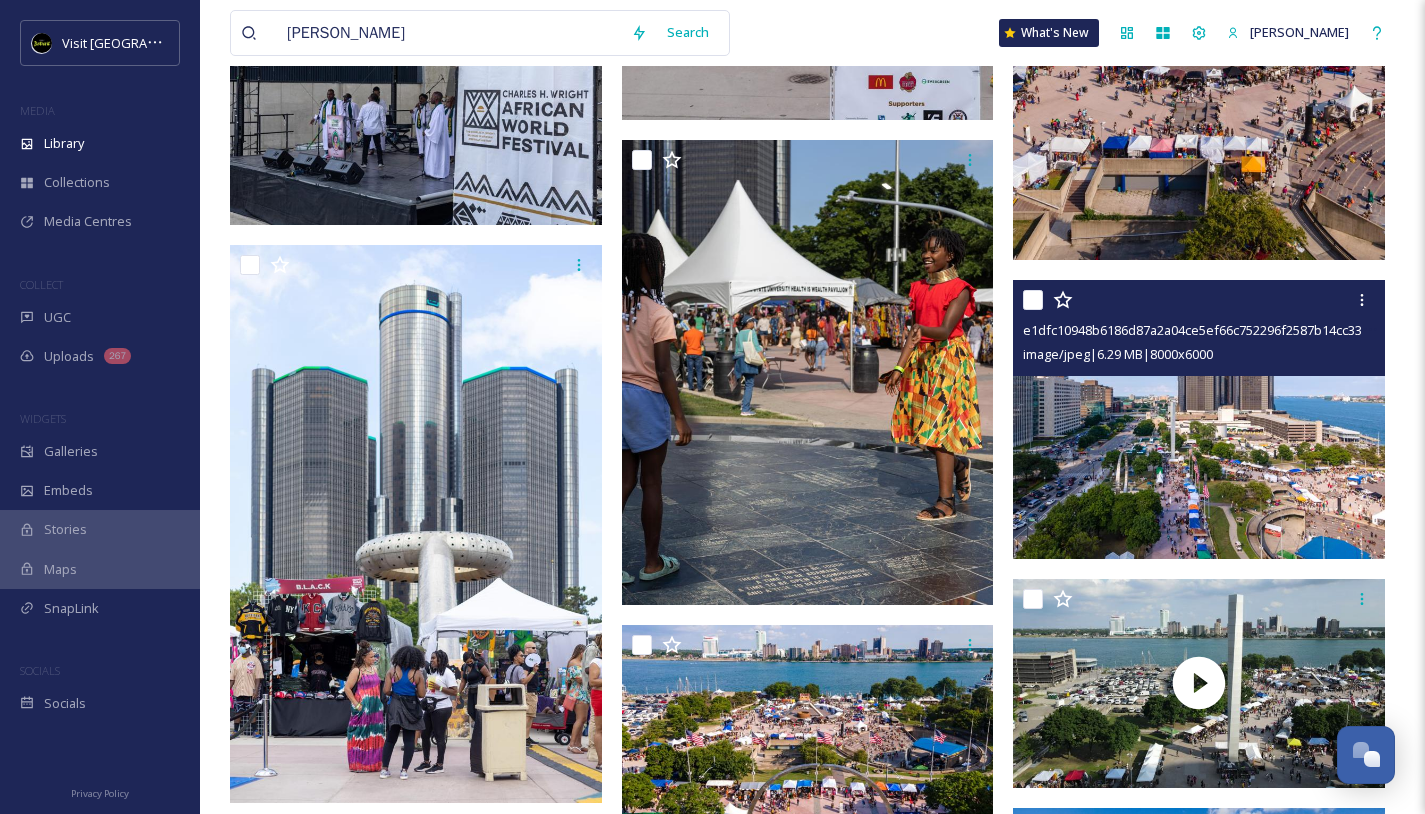 click at bounding box center [1199, 419] 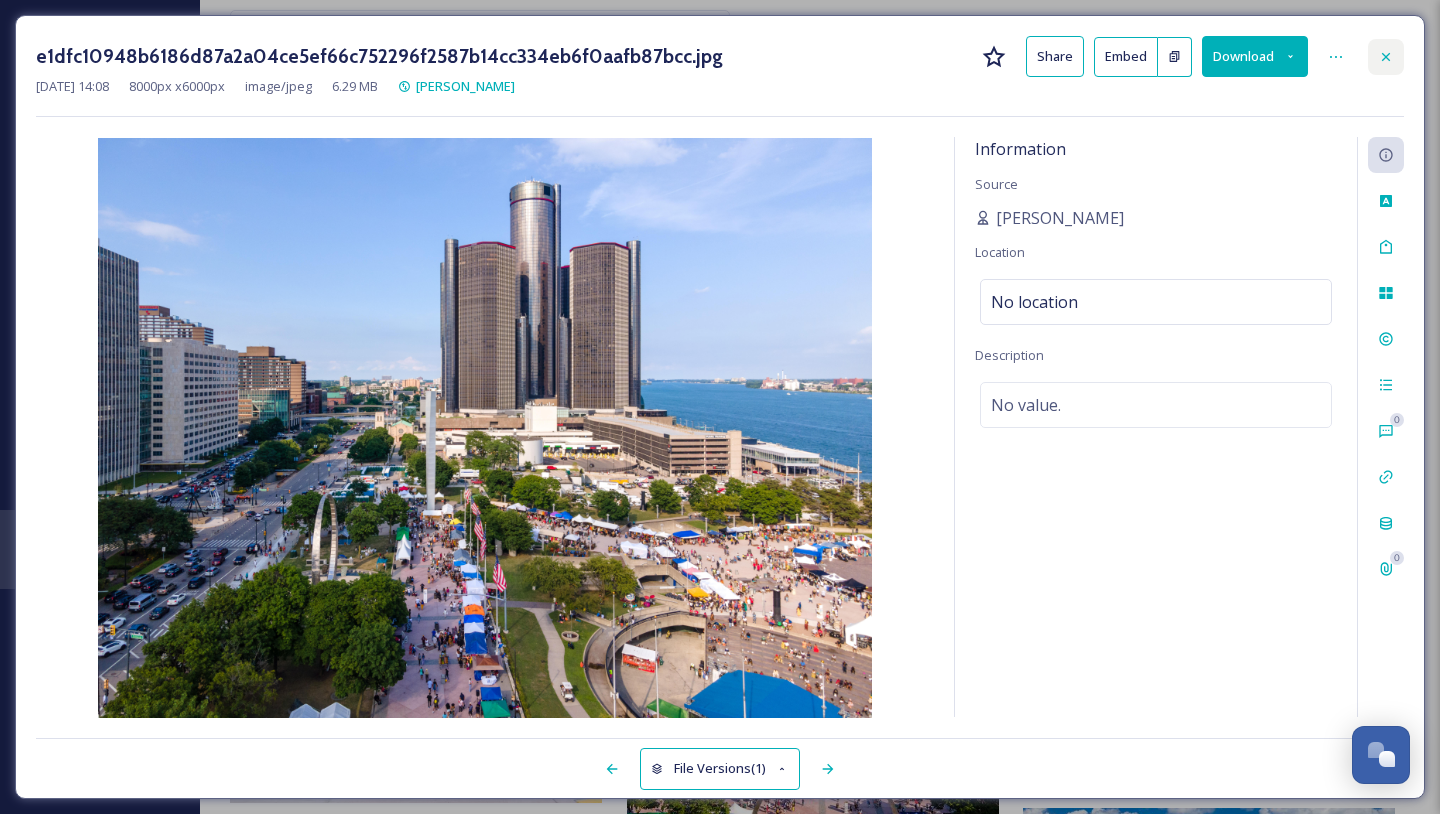 click at bounding box center [1386, 57] 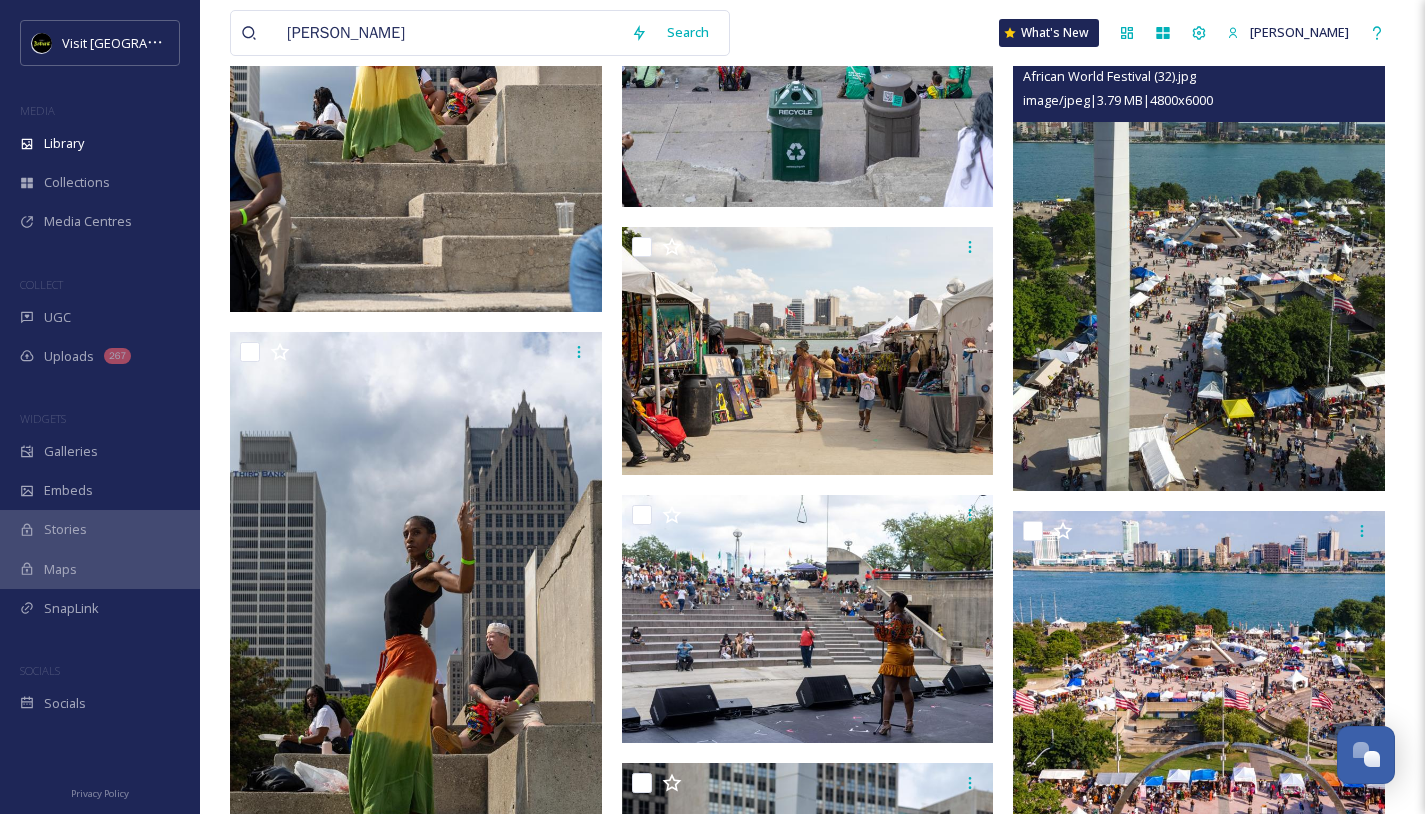 scroll, scrollTop: 146052, scrollLeft: 0, axis: vertical 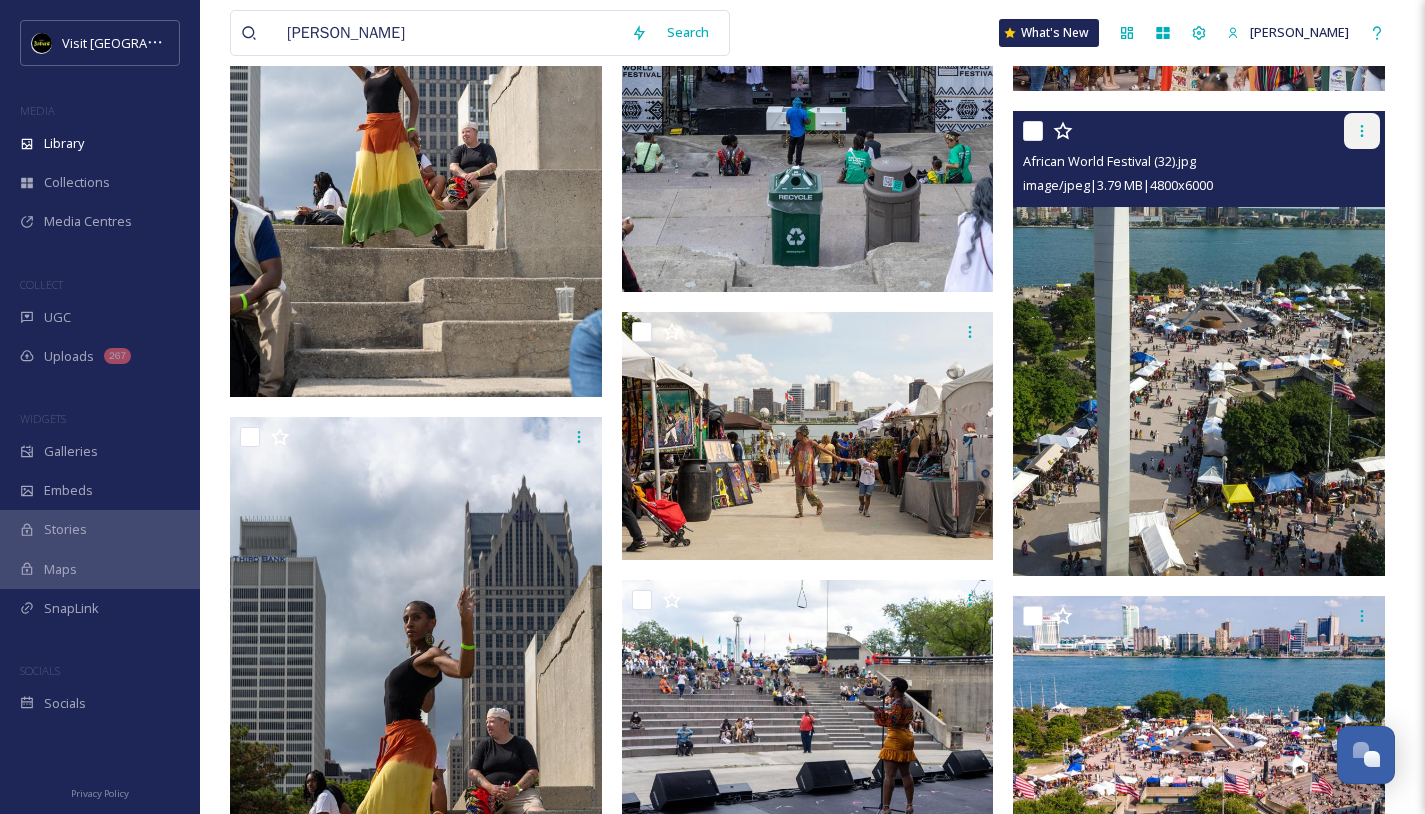 click 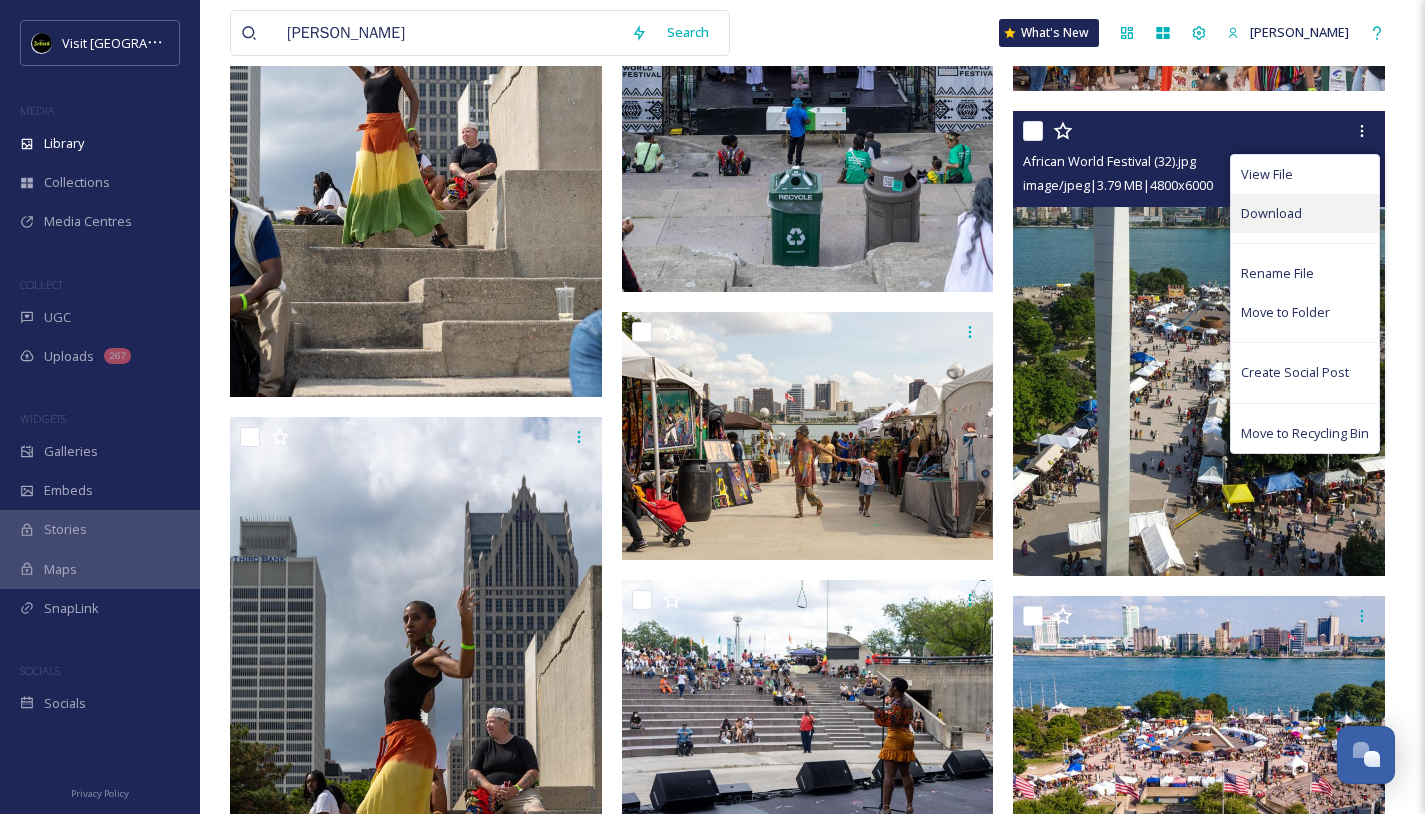click on "Download" at bounding box center [1271, 213] 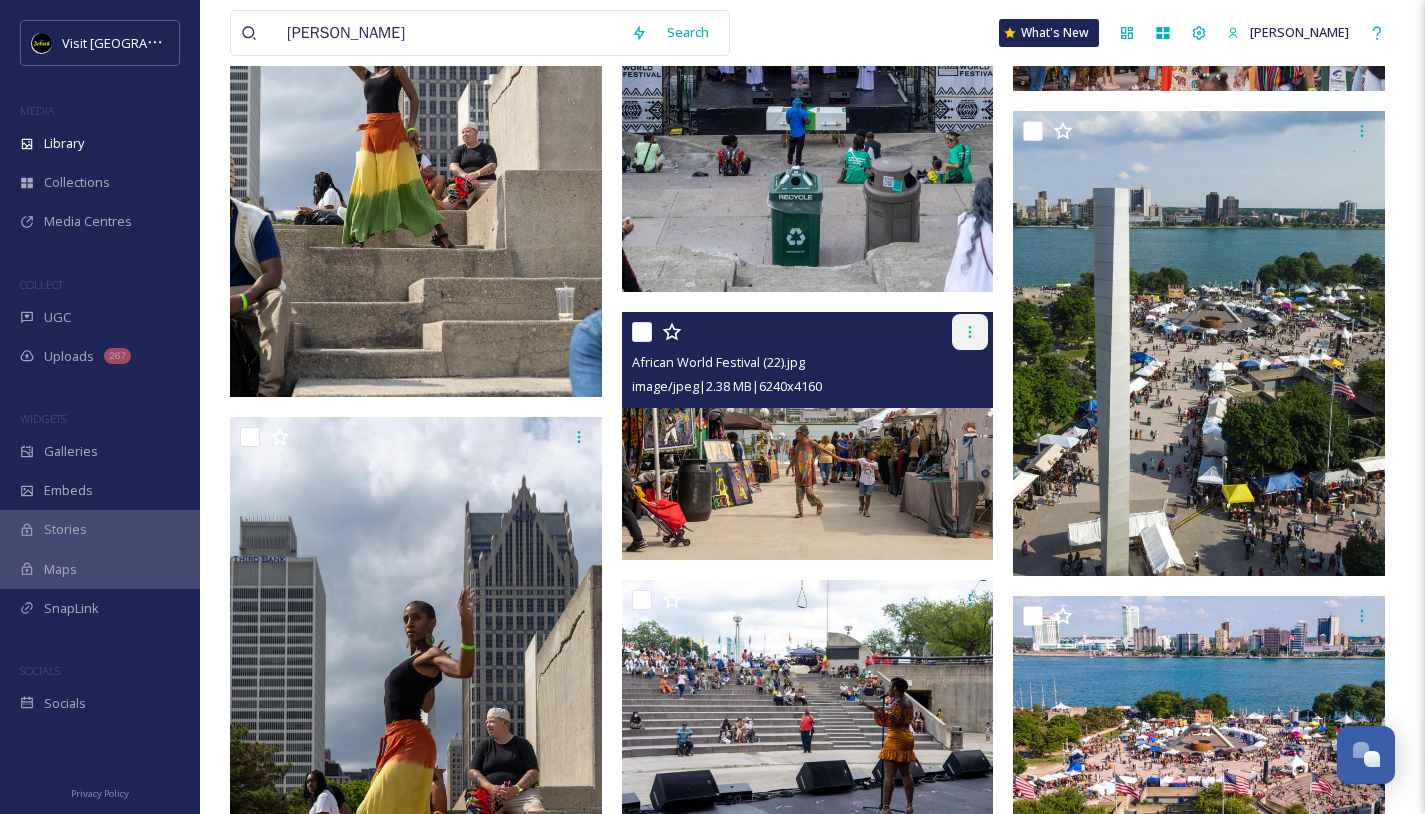 click 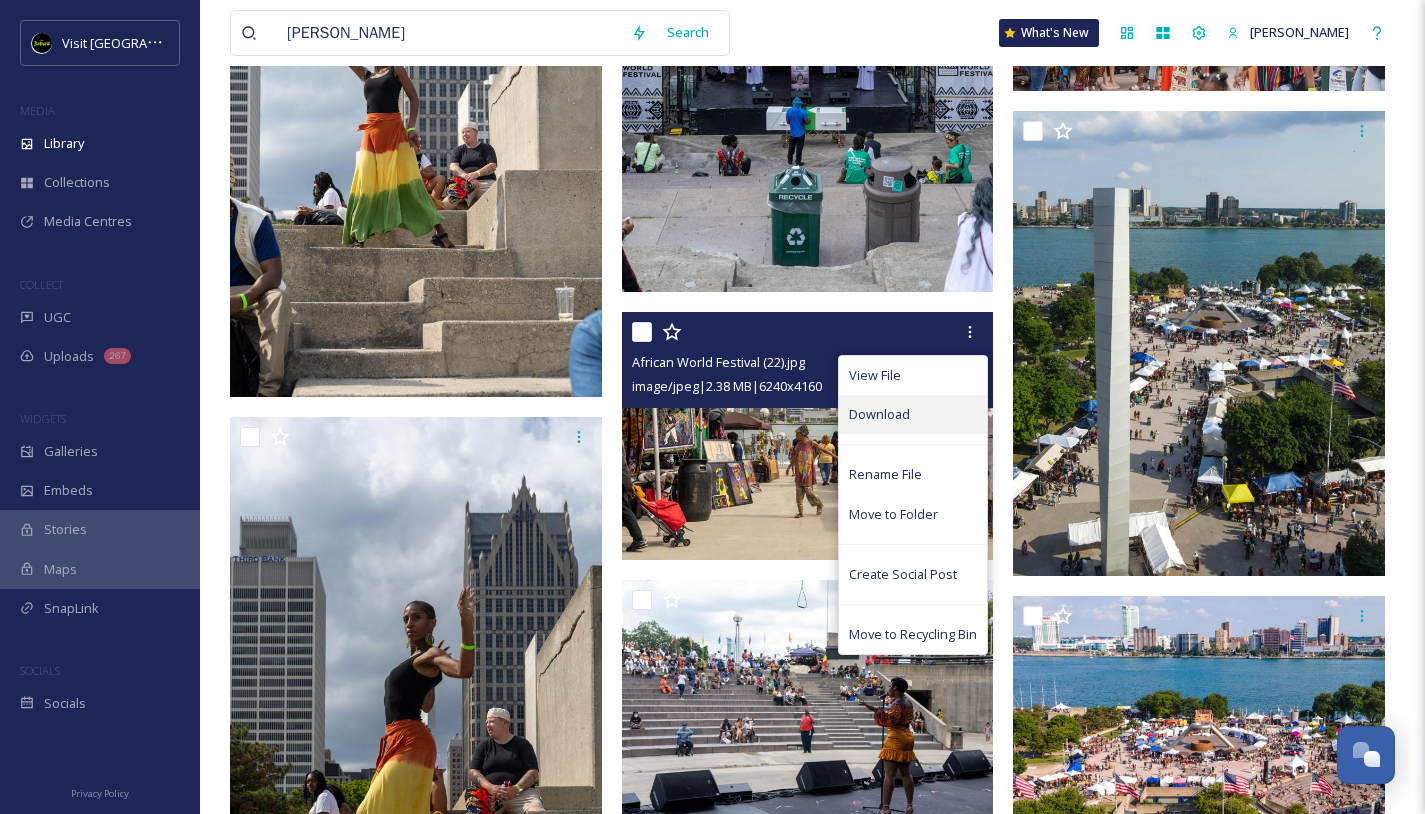 click on "Download" at bounding box center (879, 414) 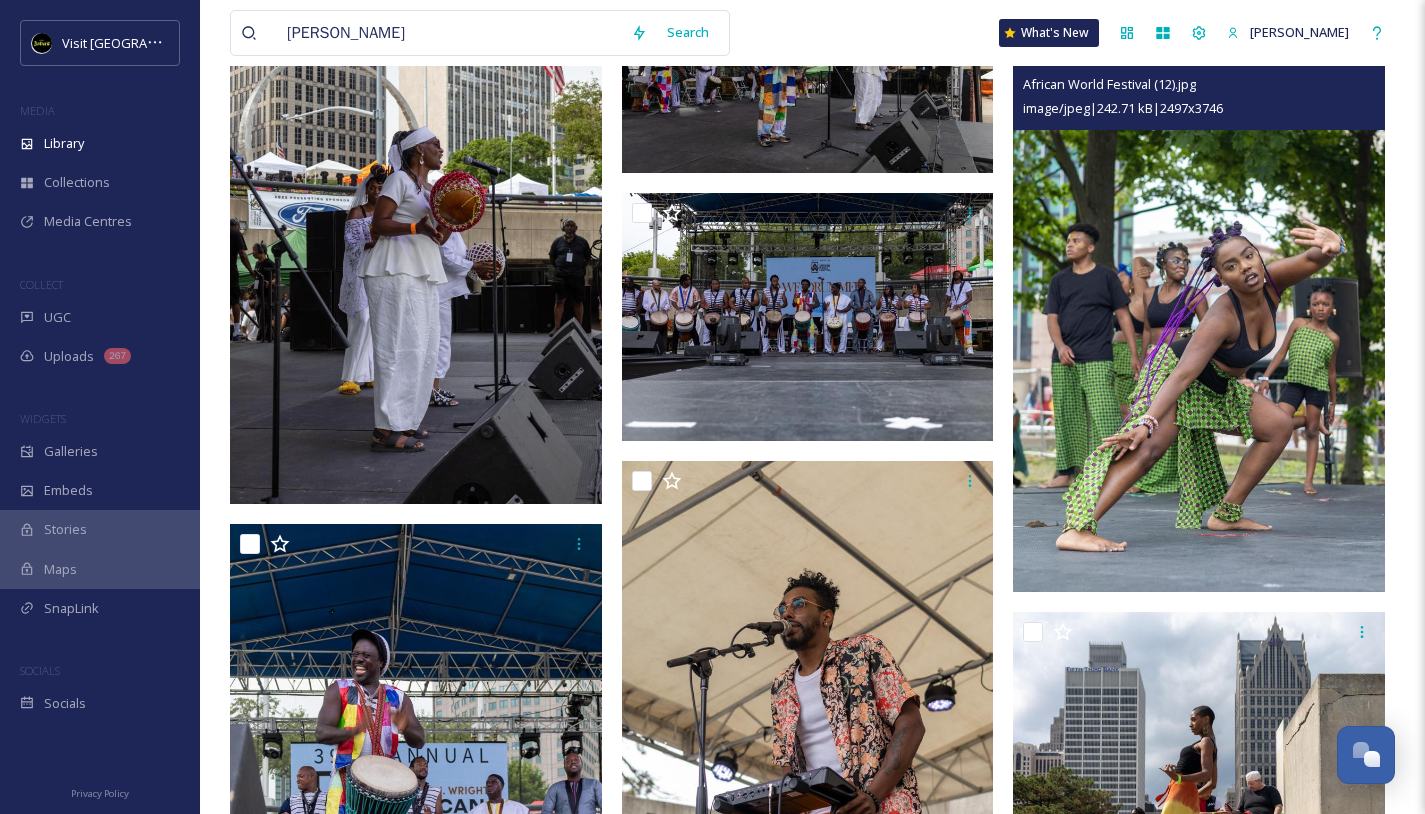 scroll, scrollTop: 143838, scrollLeft: 0, axis: vertical 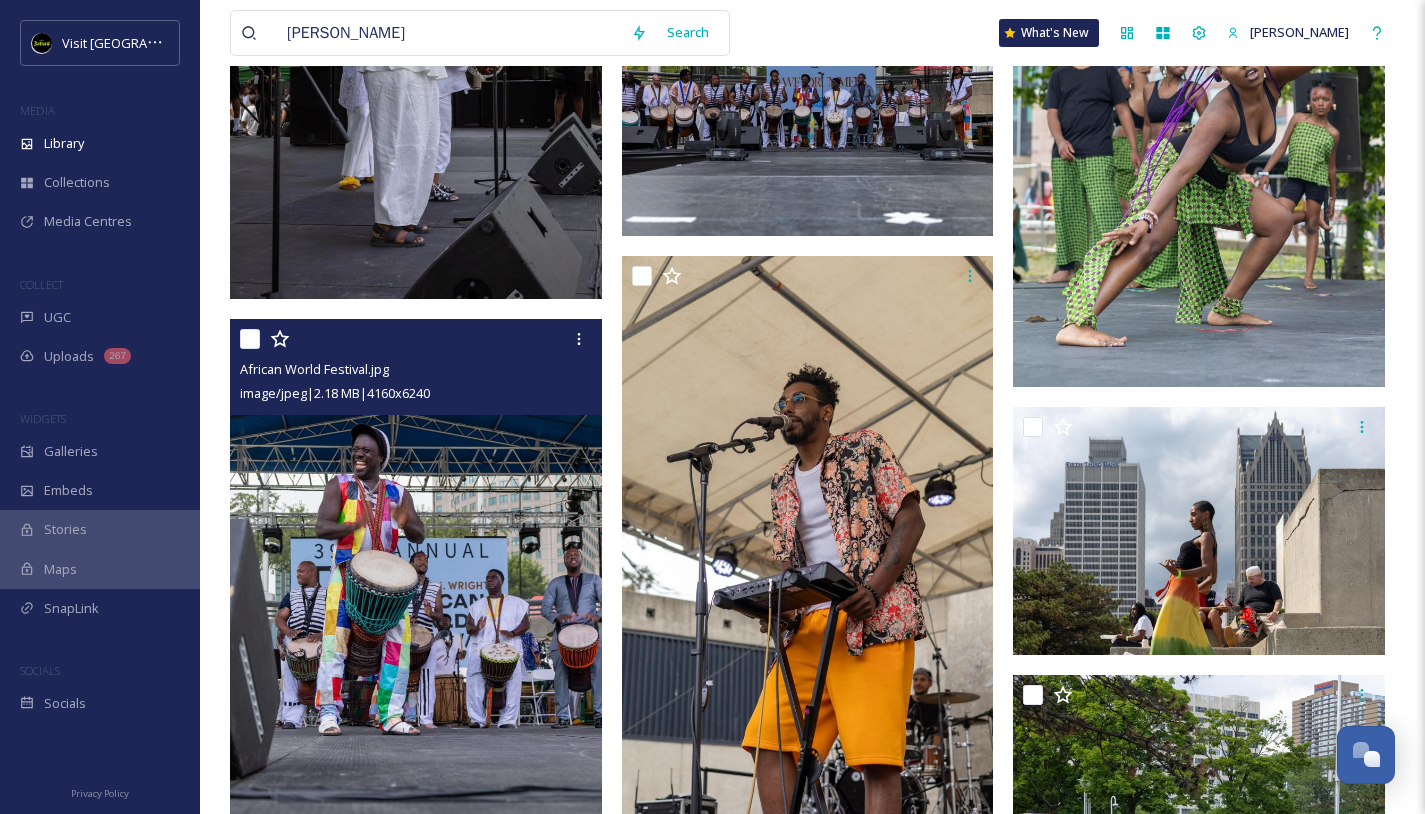click at bounding box center [416, 598] 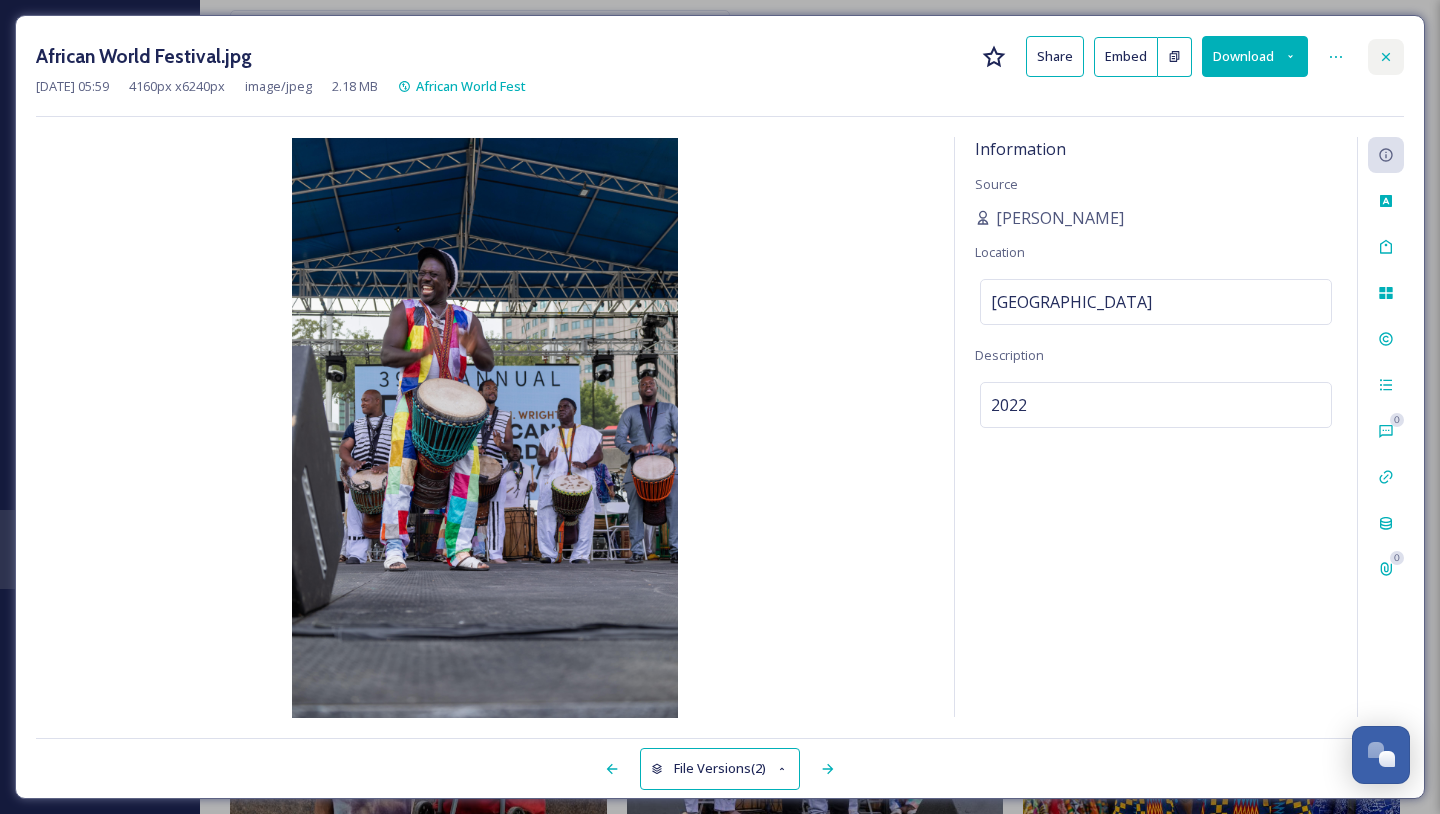 click 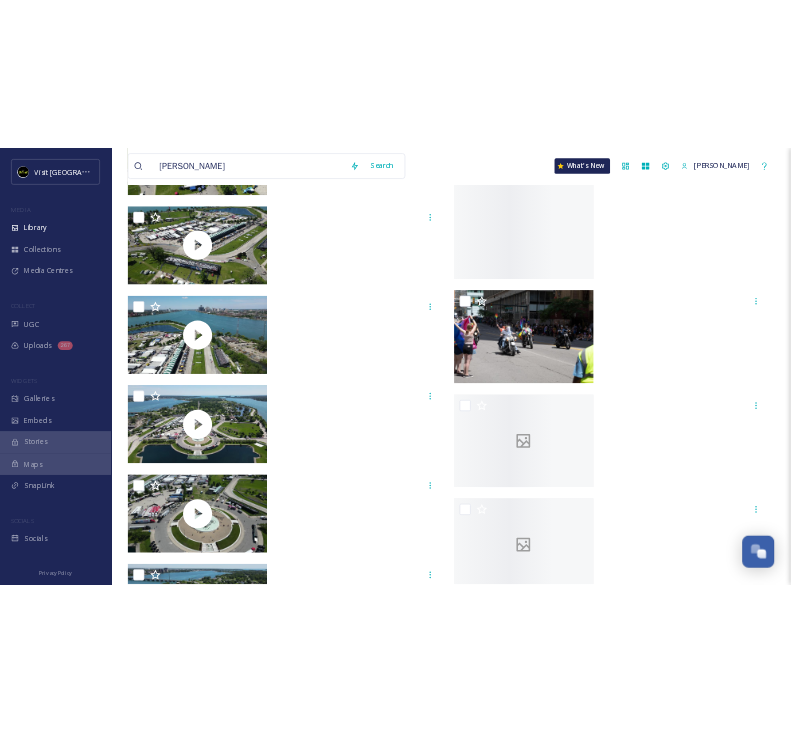 scroll, scrollTop: 145337, scrollLeft: 0, axis: vertical 